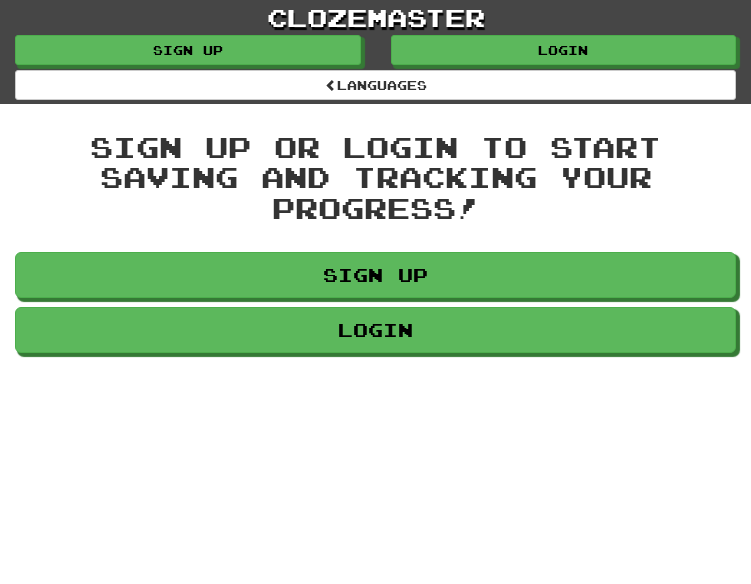scroll, scrollTop: 0, scrollLeft: 0, axis: both 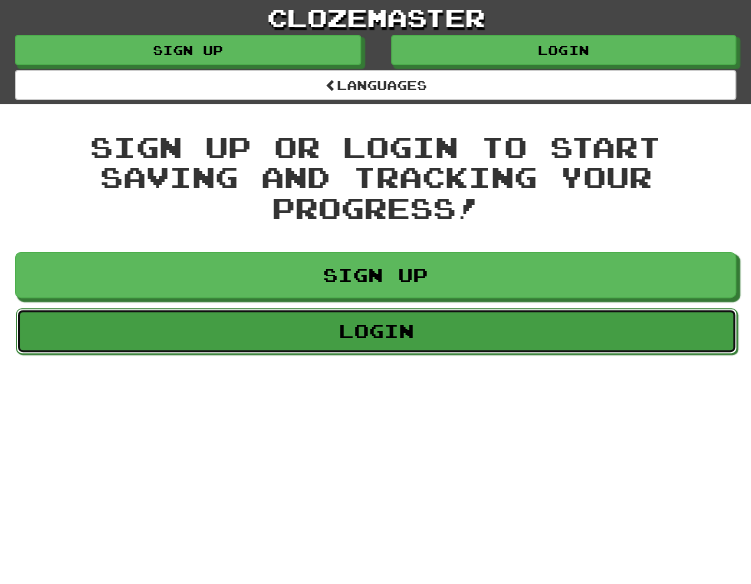click on "Login" at bounding box center [376, 331] 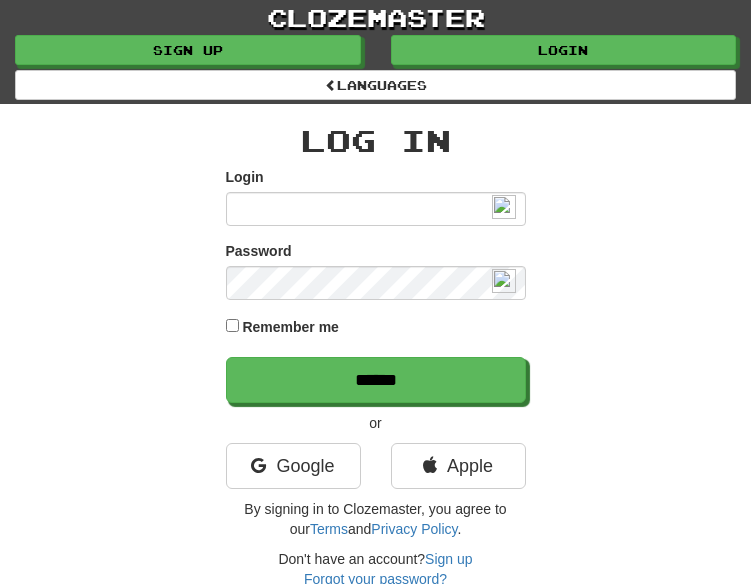 scroll, scrollTop: 0, scrollLeft: 0, axis: both 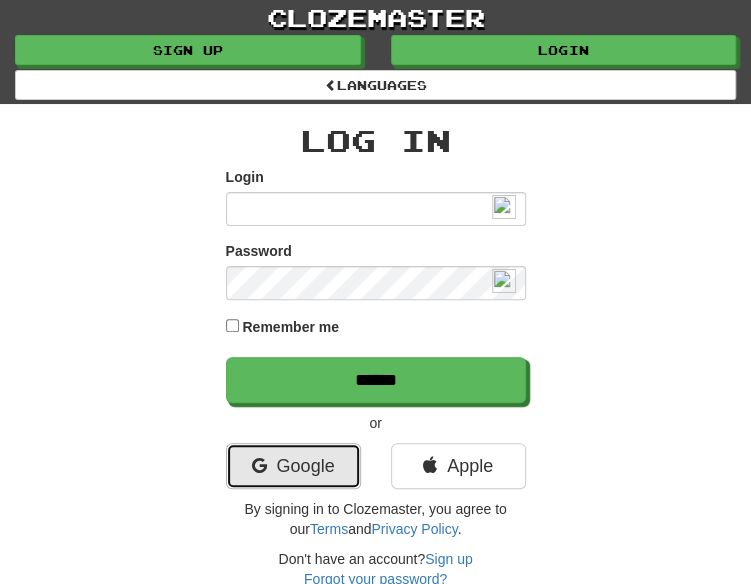 click on "Google" at bounding box center [293, 466] 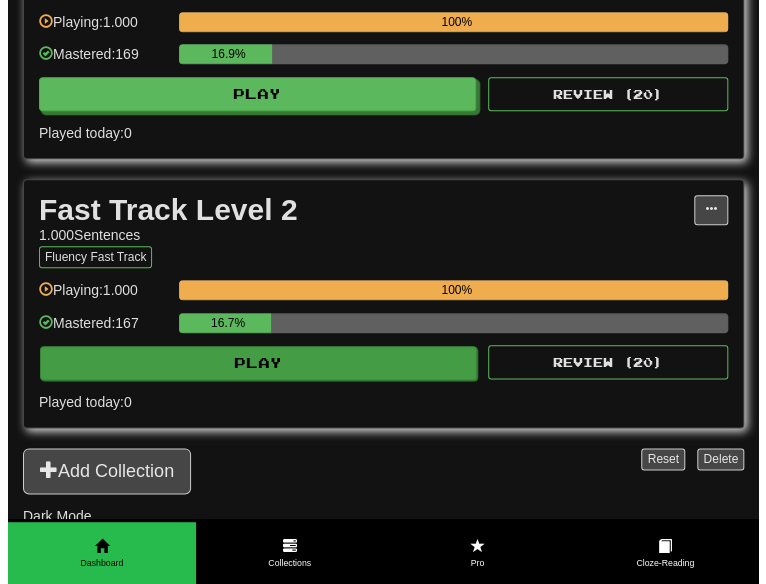 scroll, scrollTop: 500, scrollLeft: 0, axis: vertical 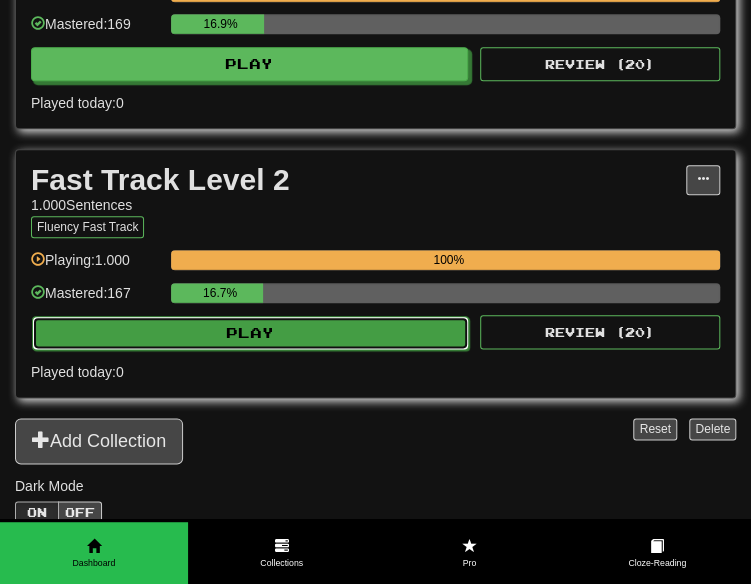 click on "Play" at bounding box center (250, 333) 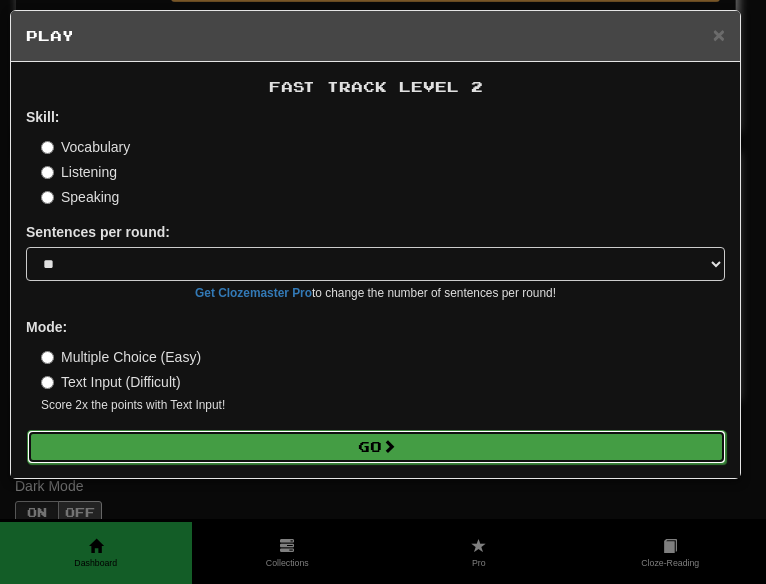 click on "Go" at bounding box center (376, 447) 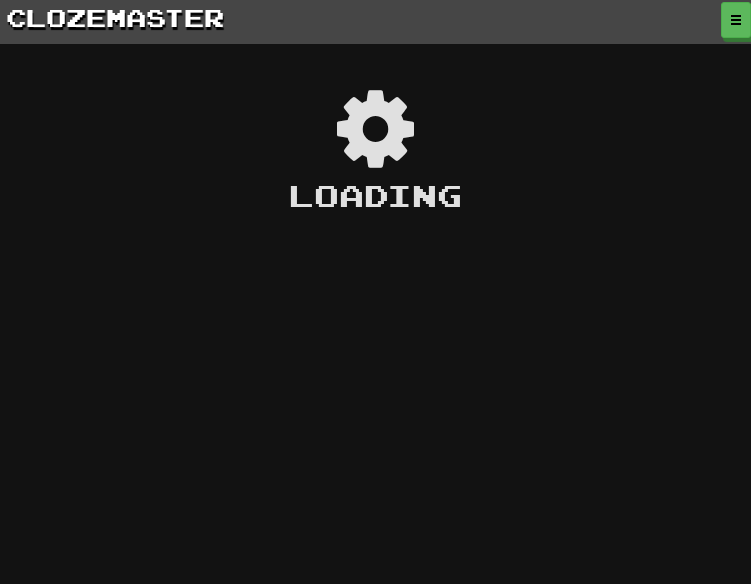 scroll, scrollTop: 0, scrollLeft: 0, axis: both 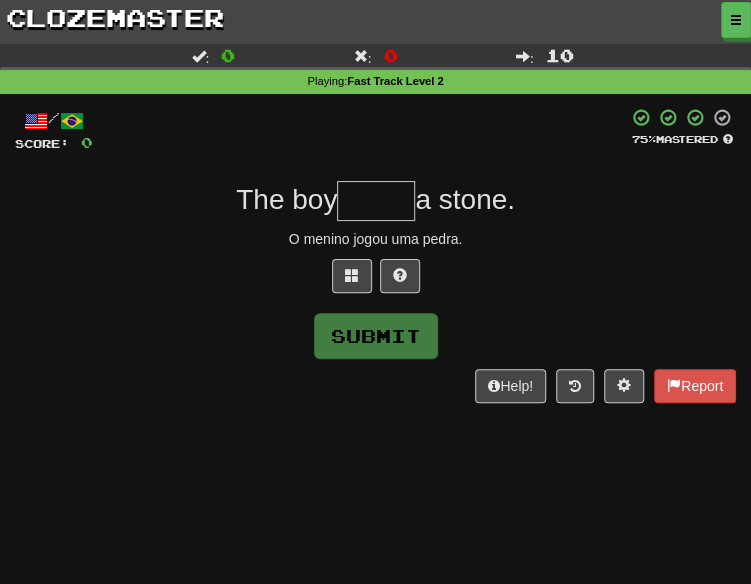 drag, startPoint x: 356, startPoint y: 235, endPoint x: 348, endPoint y: 277, distance: 42.755116 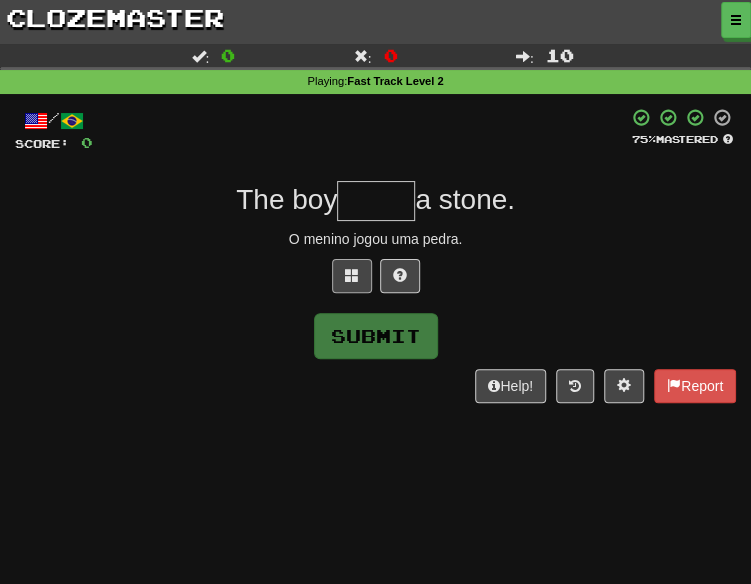 click on "O menino jogou uma pedra." at bounding box center (375, 239) 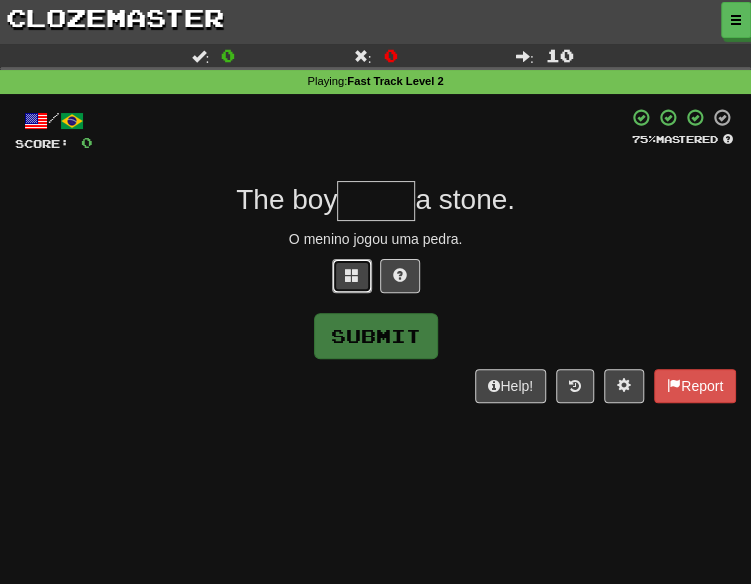 click at bounding box center [352, 275] 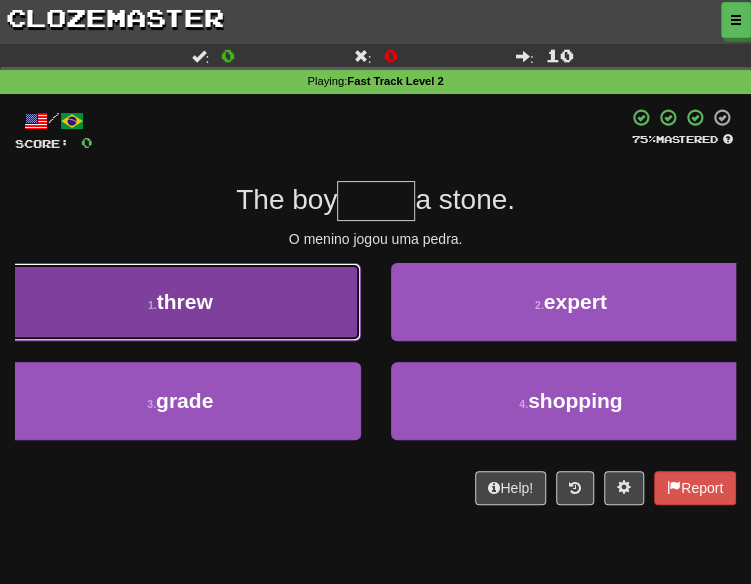 click on "1 . threw" at bounding box center [180, 302] 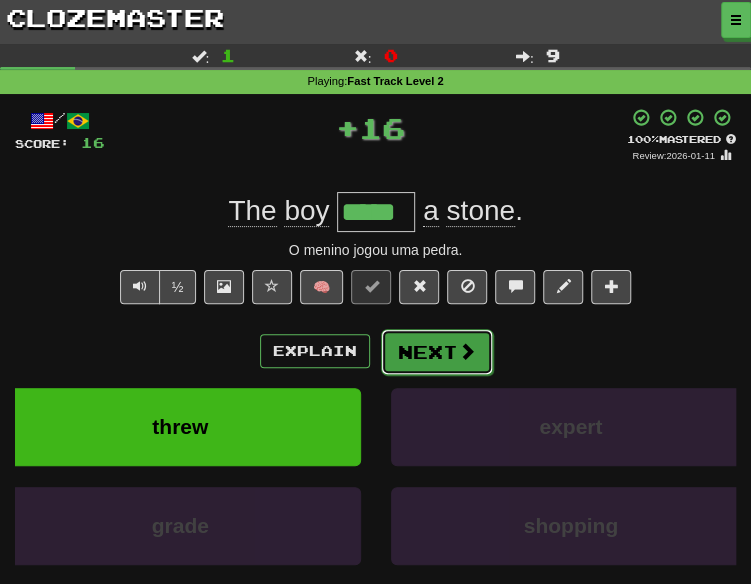 click on "Next" at bounding box center [437, 352] 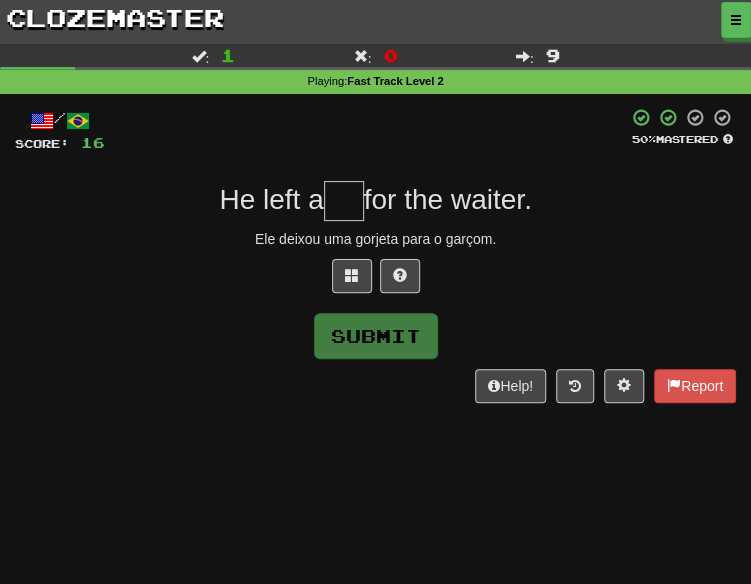 click at bounding box center [375, 281] 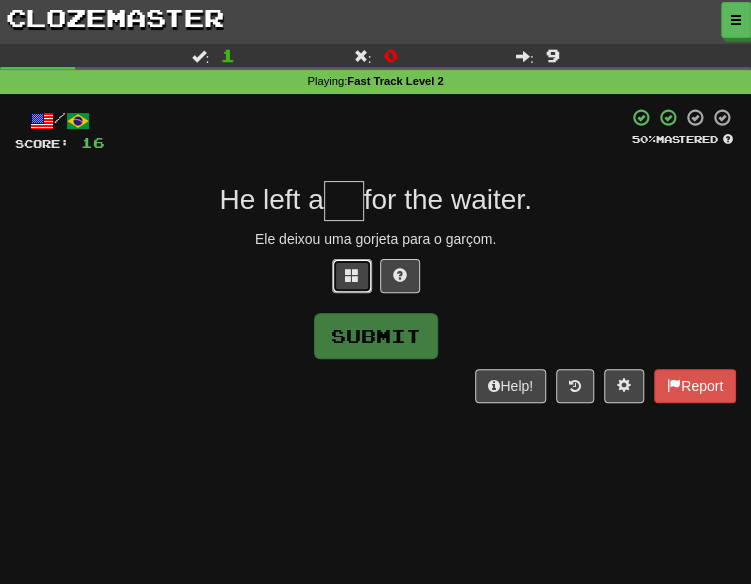 click at bounding box center [352, 275] 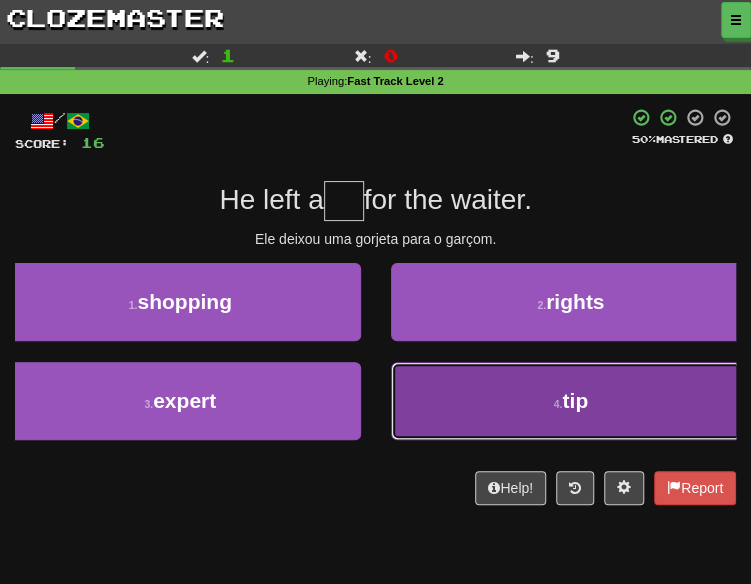click on "4 . tip" at bounding box center [571, 401] 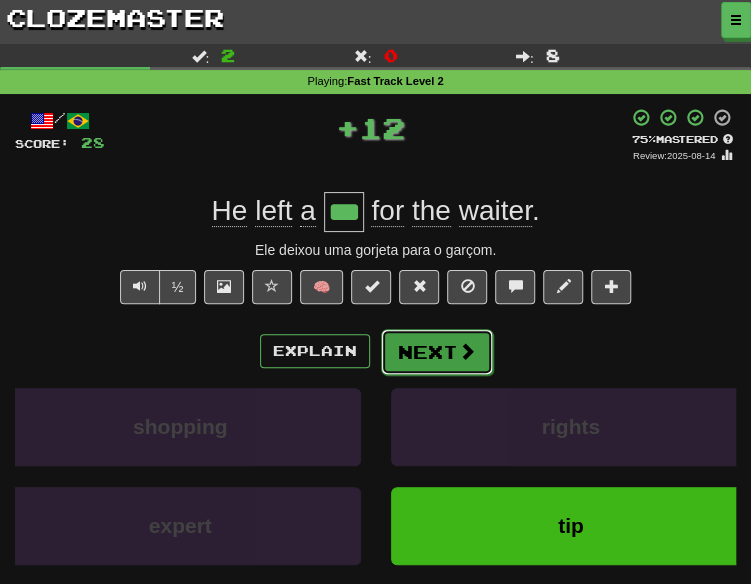click at bounding box center (467, 351) 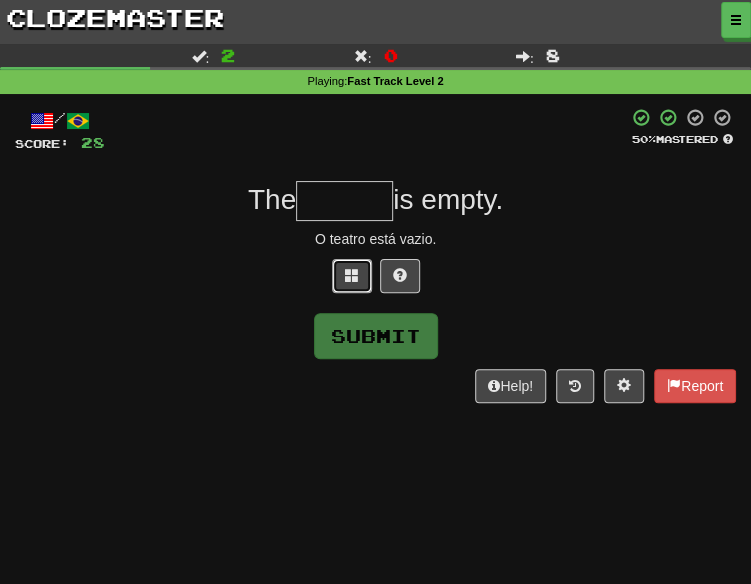 click at bounding box center (352, 276) 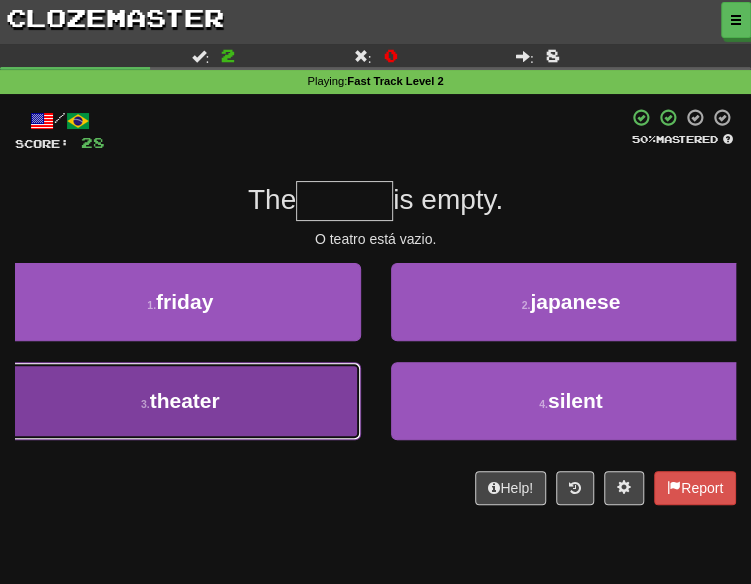 click on "theater" at bounding box center (185, 400) 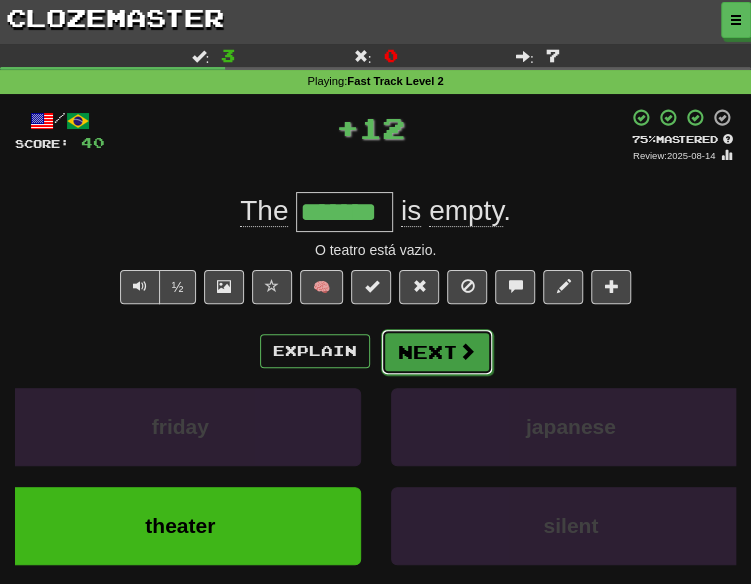 click on "Next" at bounding box center (437, 352) 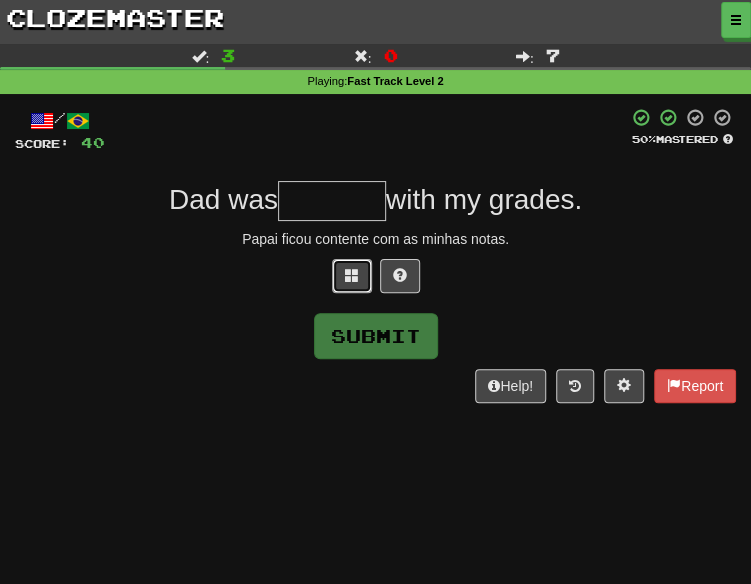 click at bounding box center (352, 276) 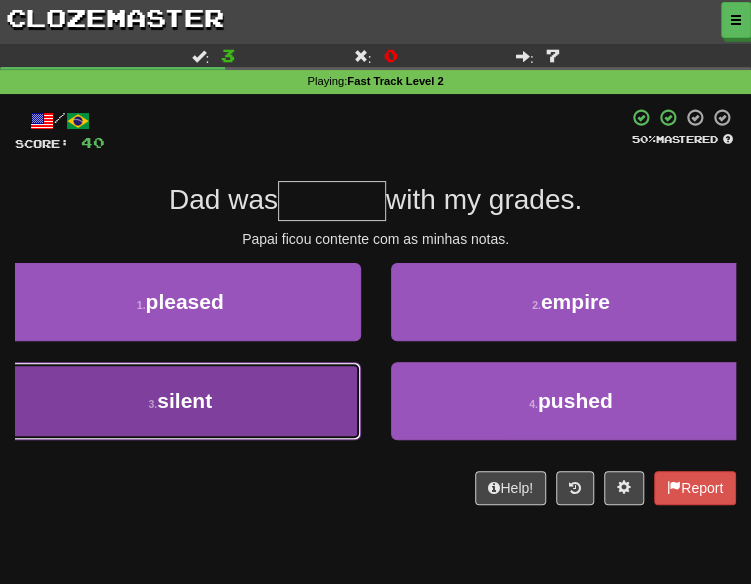 click on "3 . silent" at bounding box center [180, 401] 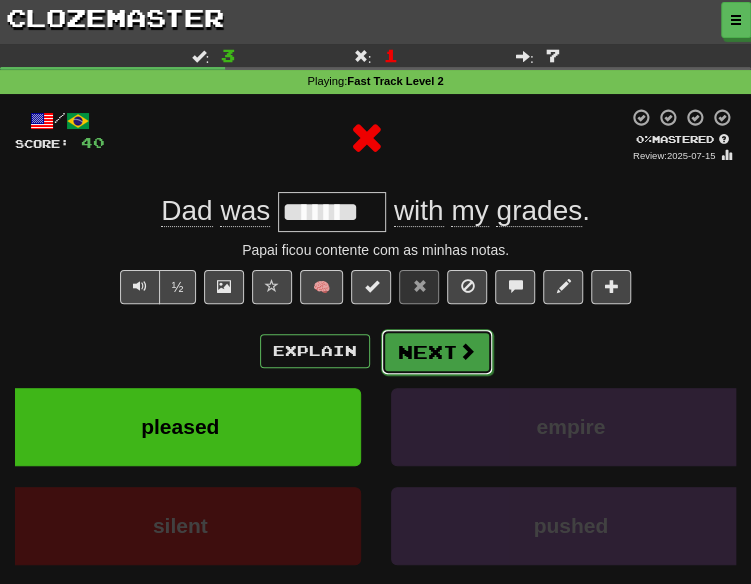 click on "Next" at bounding box center [437, 352] 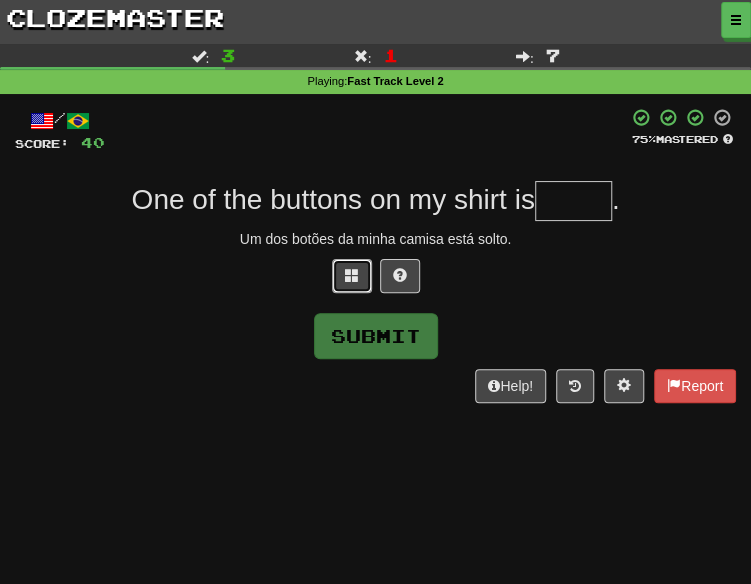 click at bounding box center [352, 276] 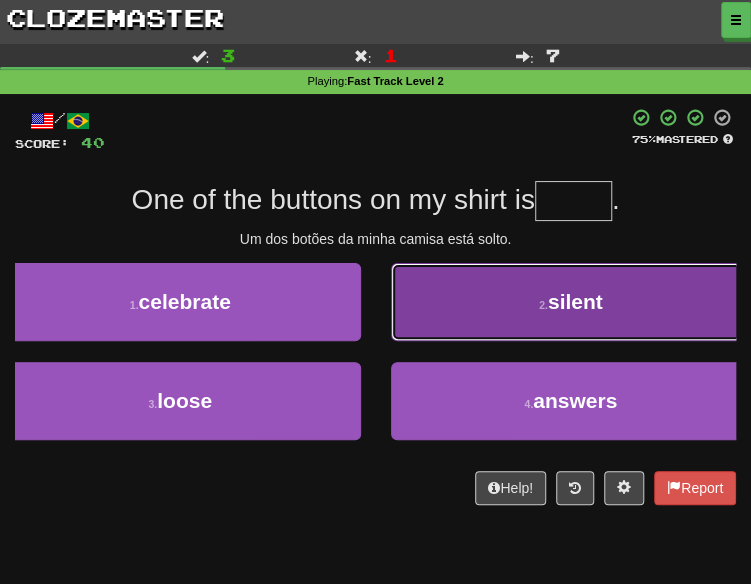 click on "silent" at bounding box center (575, 301) 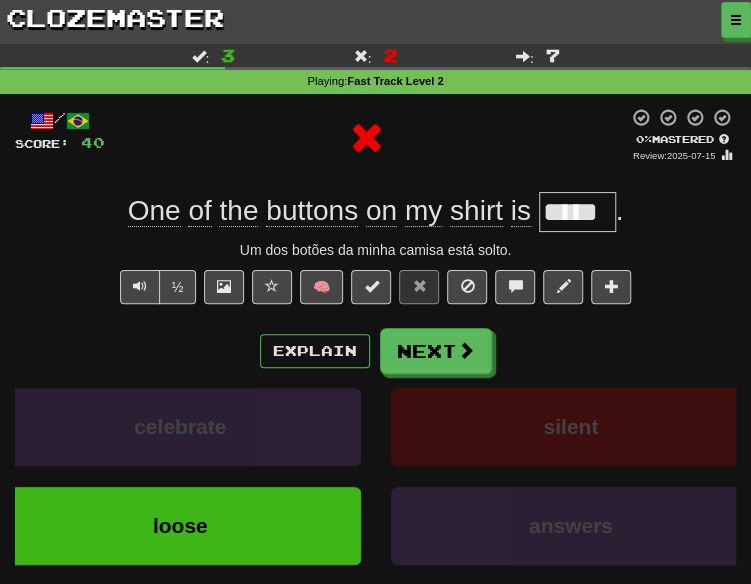 click on "Explain Next" at bounding box center (375, 351) 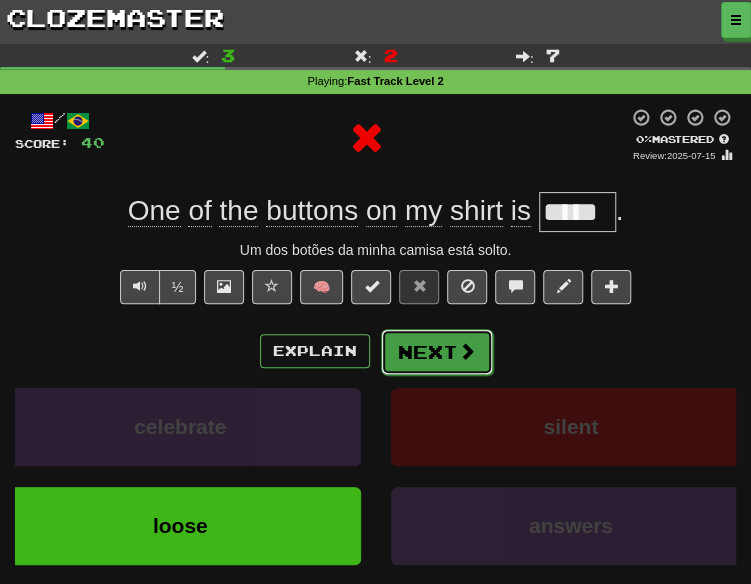 click on "Next" at bounding box center [437, 352] 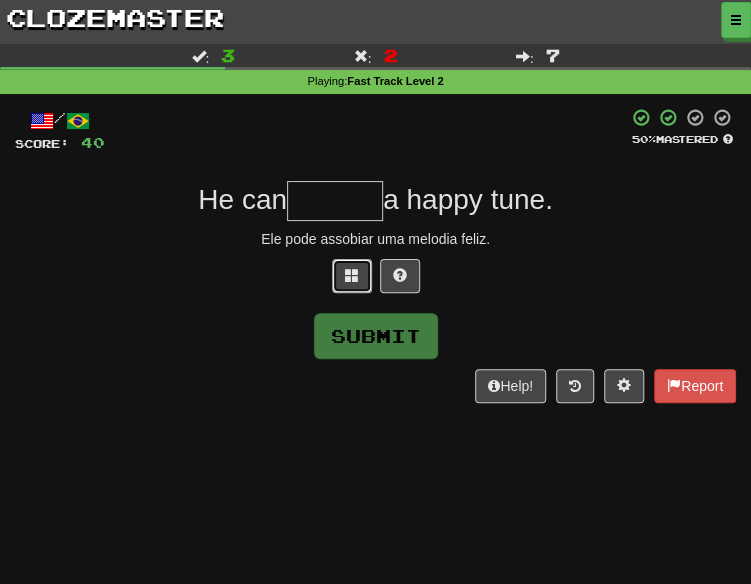 click at bounding box center (352, 276) 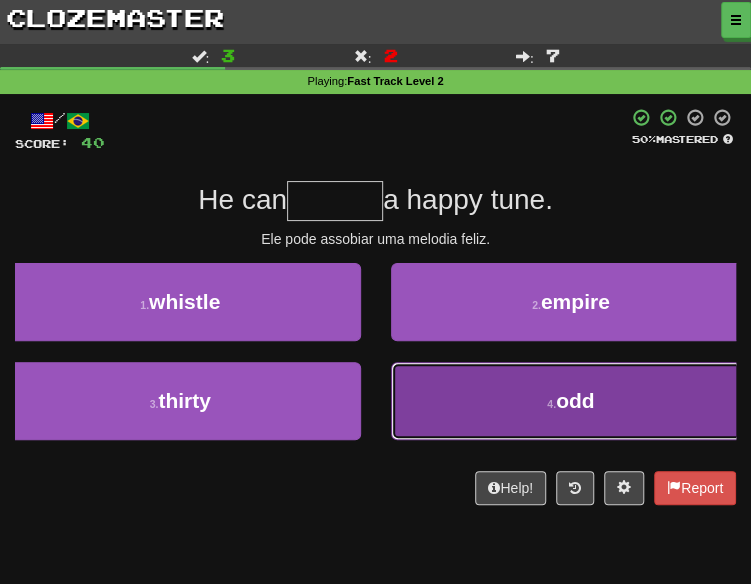click on "4 . odd" at bounding box center (571, 401) 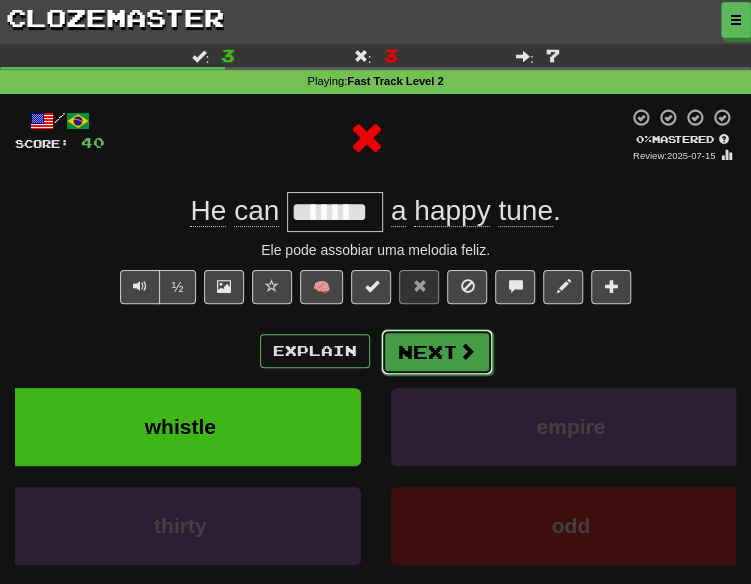 click on "Next" at bounding box center (437, 352) 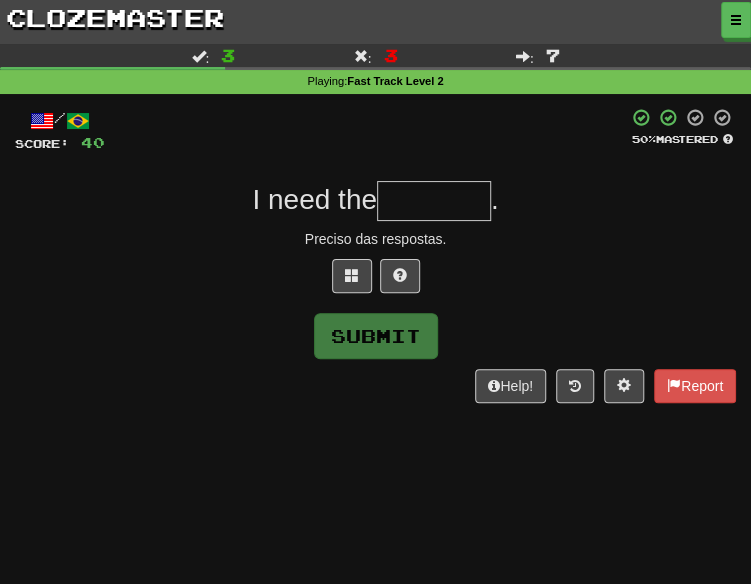 click at bounding box center [375, 281] 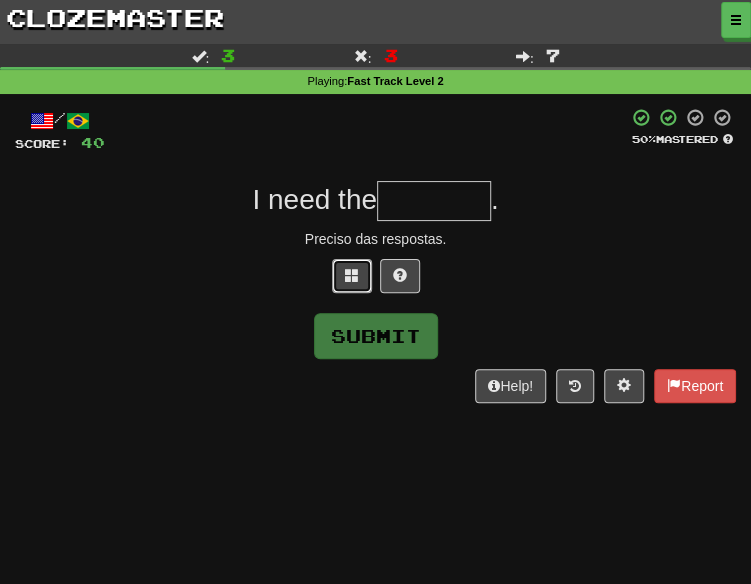 click at bounding box center [352, 275] 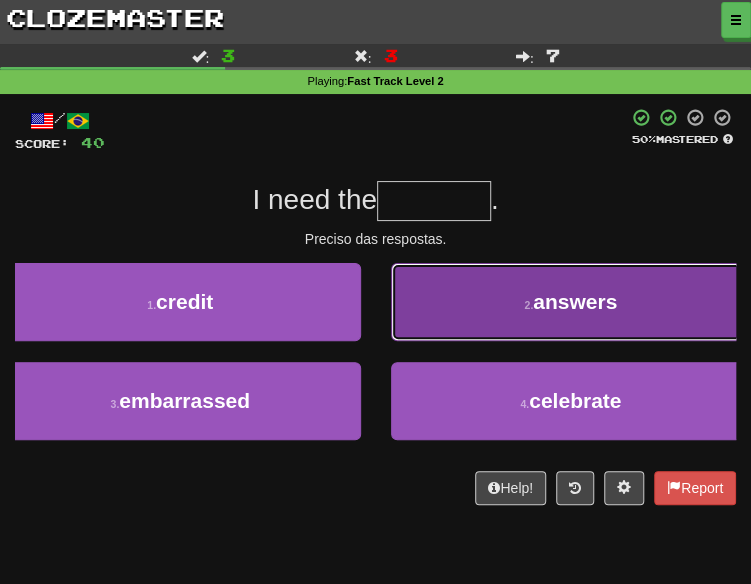 click on "2 . answers" at bounding box center [571, 302] 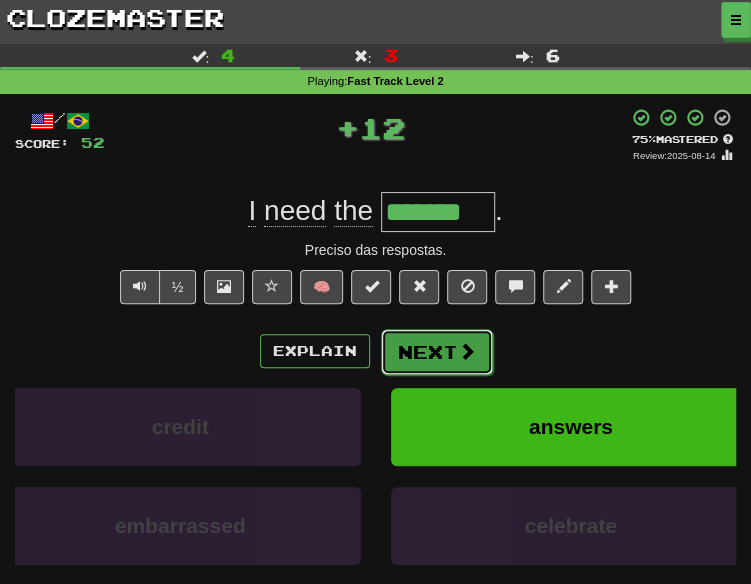 click at bounding box center [467, 351] 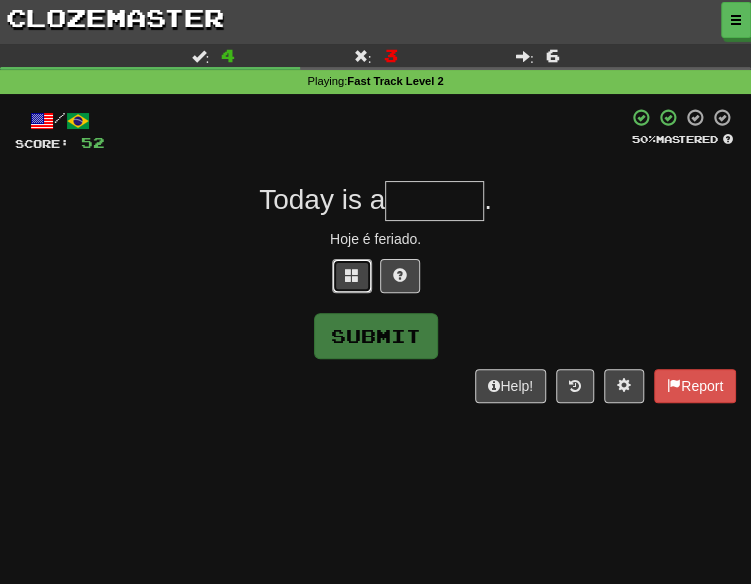 click at bounding box center (352, 276) 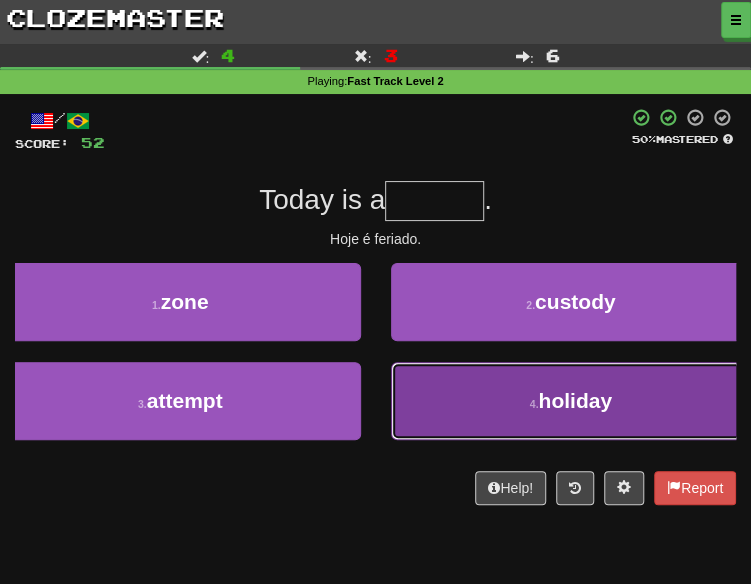 click on "4 ." at bounding box center [534, 404] 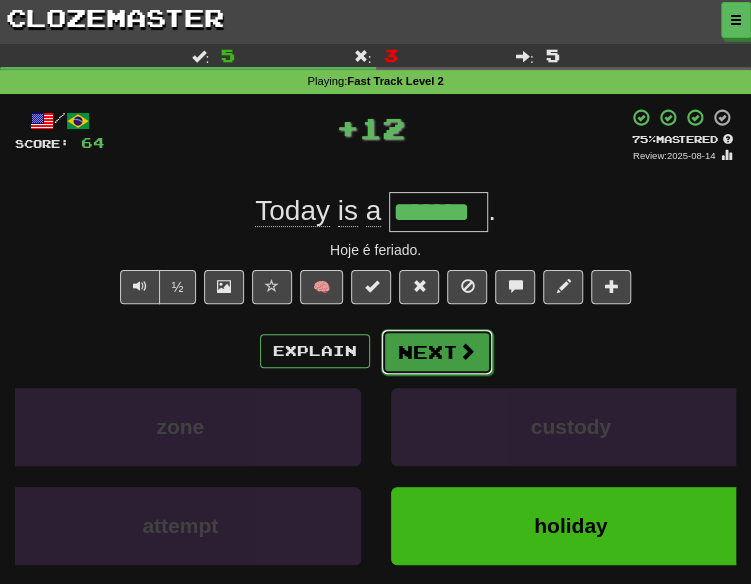 click on "Next" at bounding box center (437, 352) 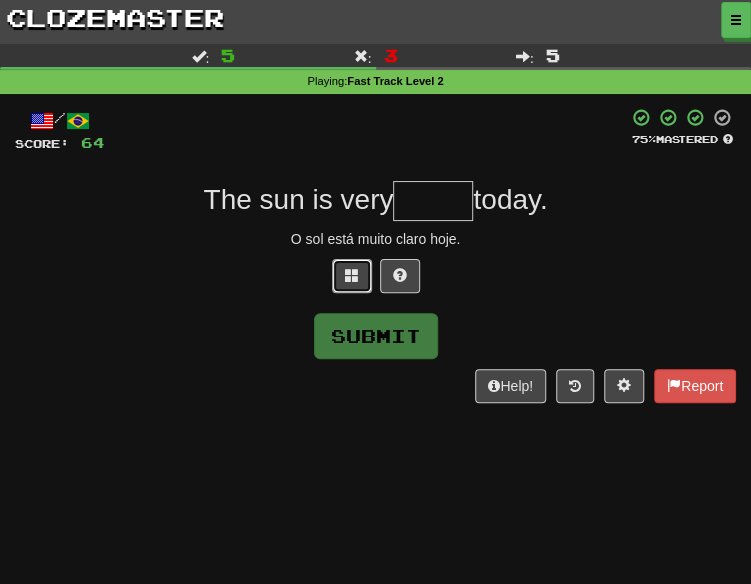 click at bounding box center [352, 276] 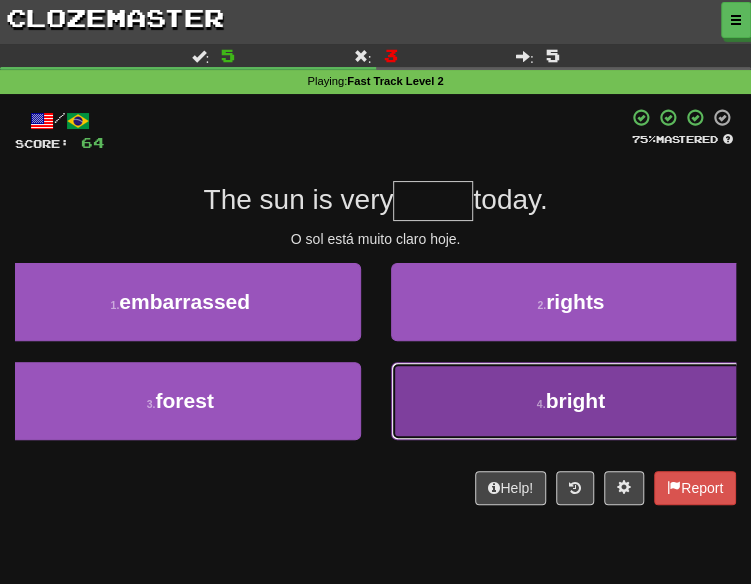 click on "bright" at bounding box center [574, 400] 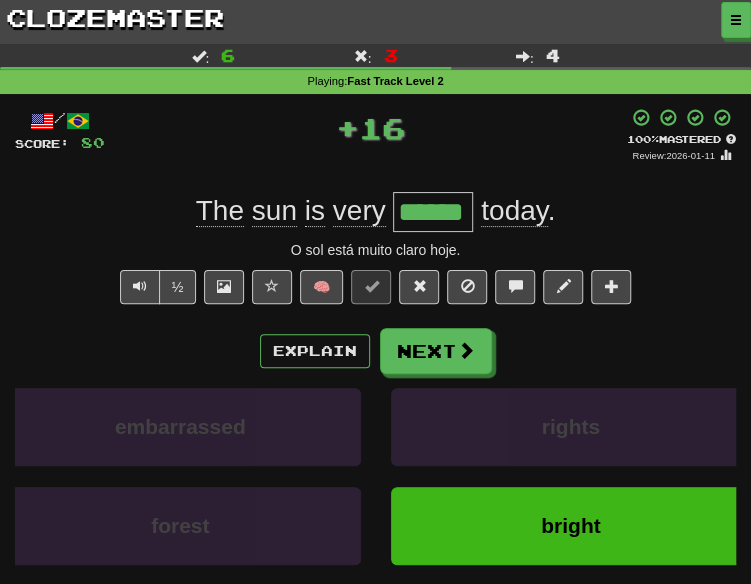 click on "Explain Next embarrassed rights forest bright Learn more: embarrassed rights forest bright" at bounding box center [375, 472] 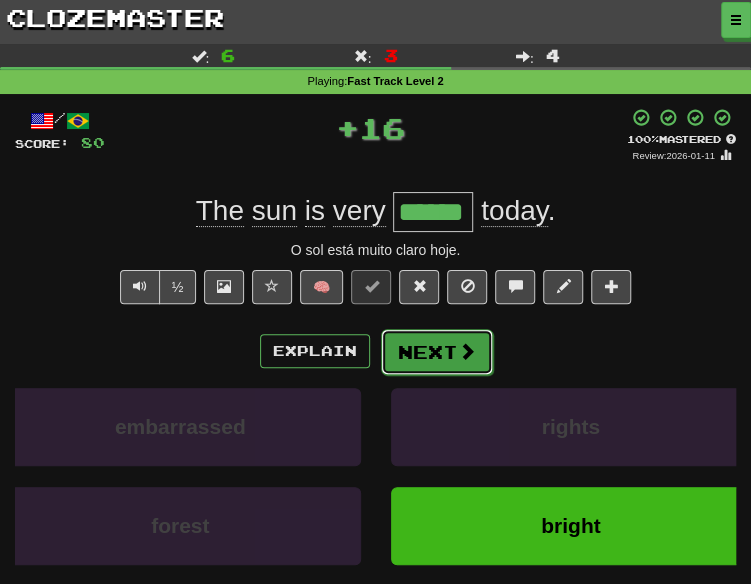 click on "Next" at bounding box center [437, 352] 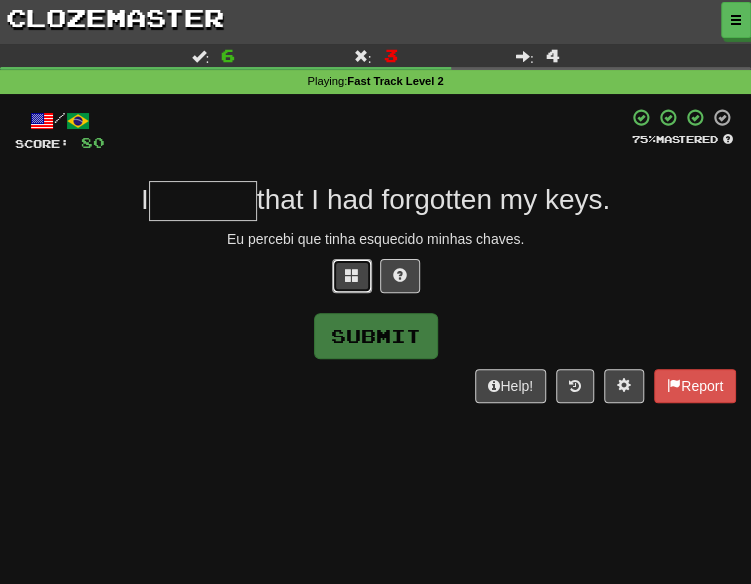 click at bounding box center [352, 275] 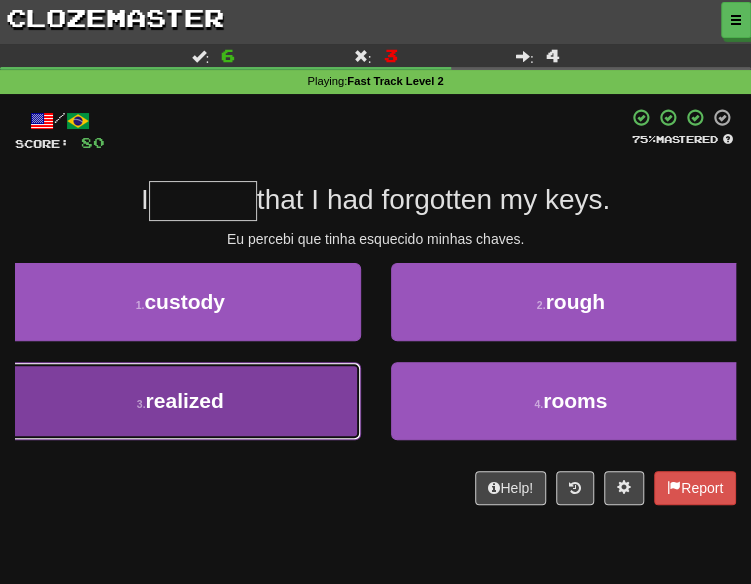 click on "realized" at bounding box center (185, 400) 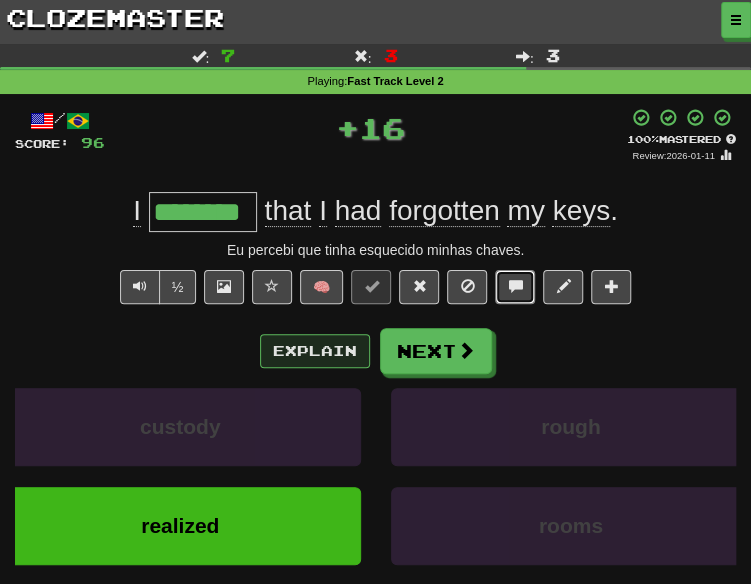 drag, startPoint x: 520, startPoint y: 301, endPoint x: 327, endPoint y: 354, distance: 200.14494 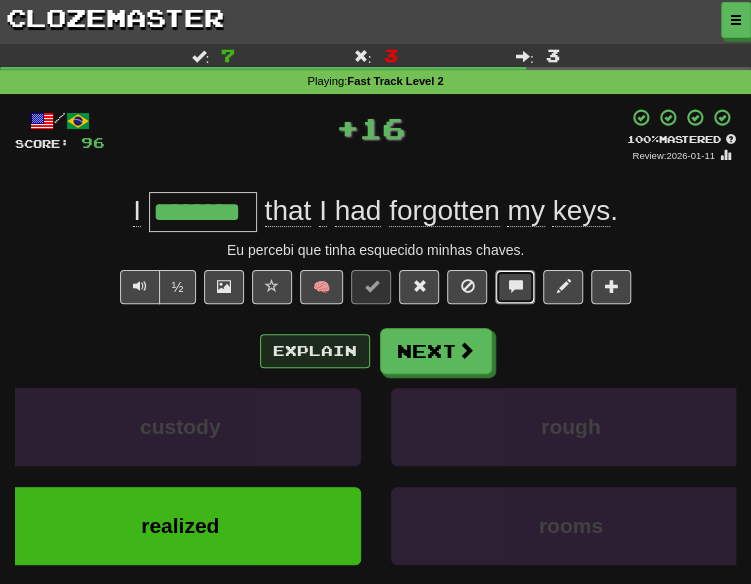 click on "½ 🧠" at bounding box center (375, 292) 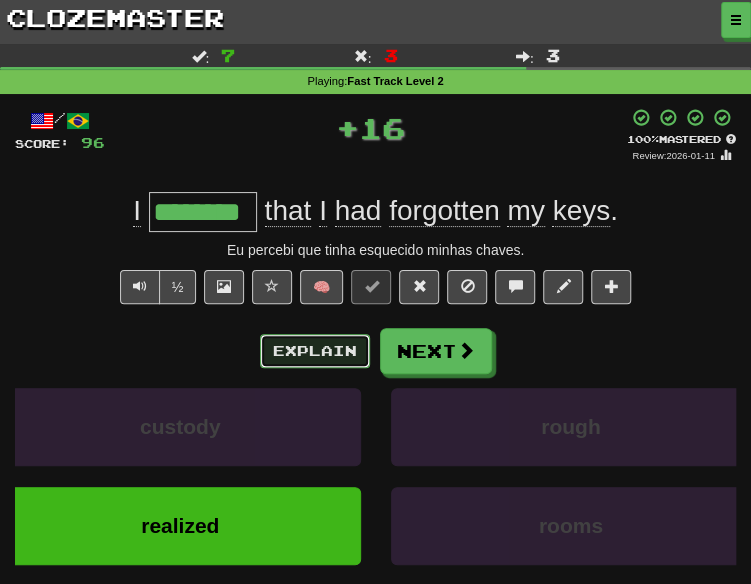 click on "Explain" at bounding box center [315, 351] 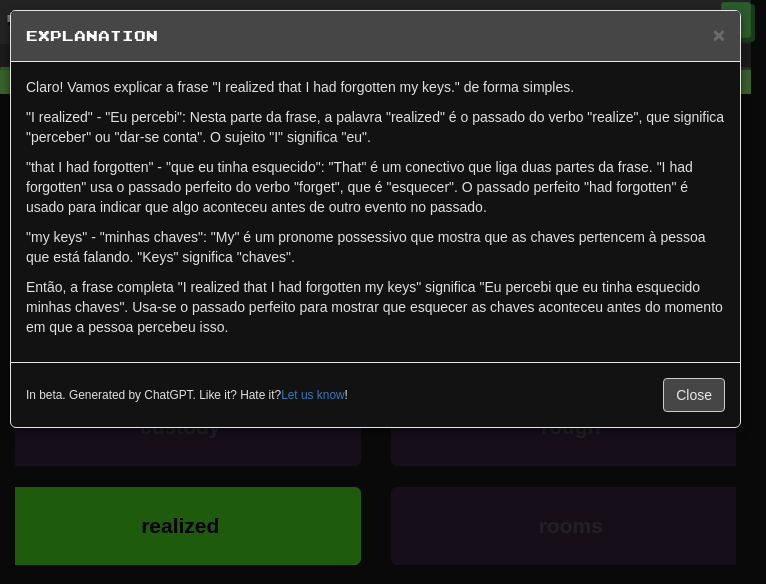 click on "In beta. Generated by ChatGPT. Like it? Hate it?  Let us know ! Close" at bounding box center (375, 394) 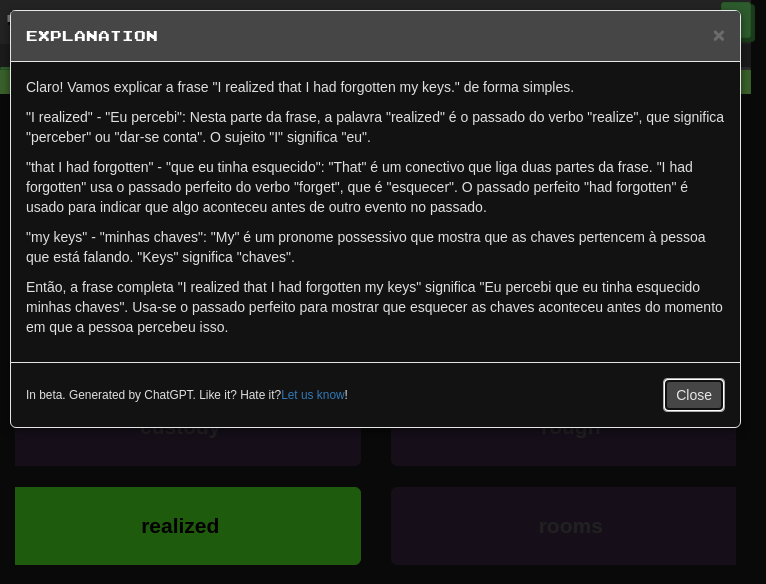 click on "Close" at bounding box center (694, 395) 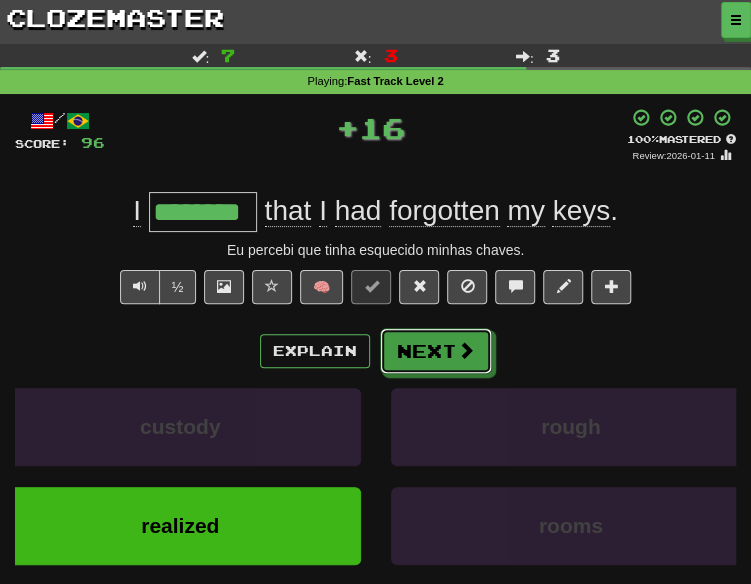 click on "Next" at bounding box center (436, 351) 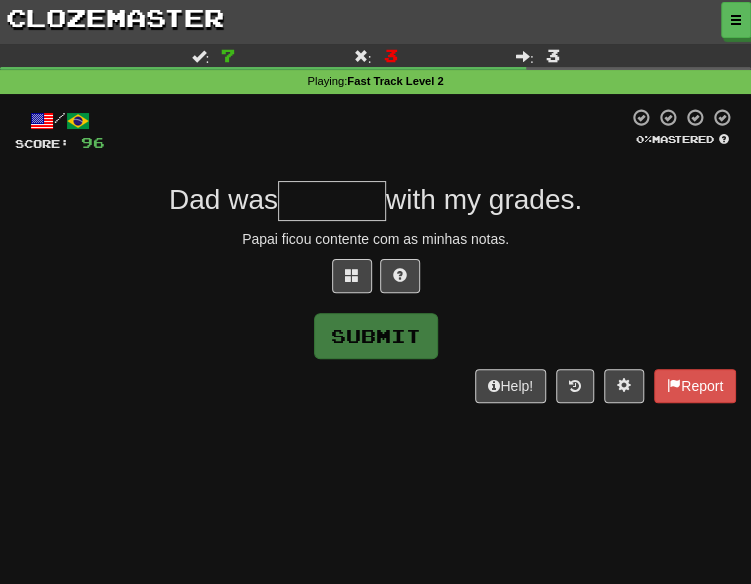click on "Submit" at bounding box center [375, 336] 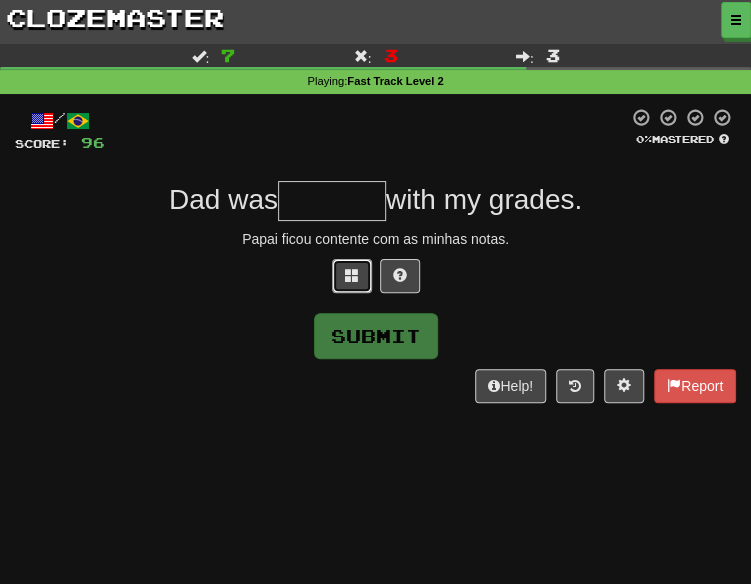 click at bounding box center [352, 275] 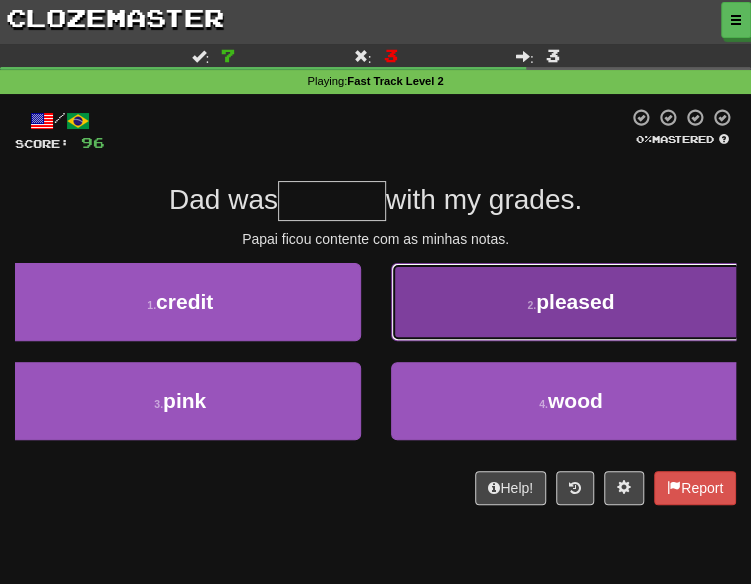 click on "2 . pleased" at bounding box center [571, 302] 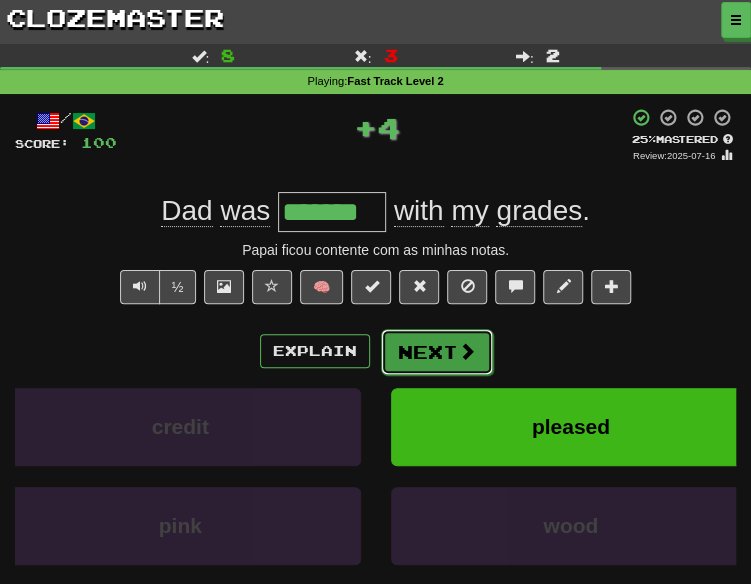 click on "Next" at bounding box center (437, 352) 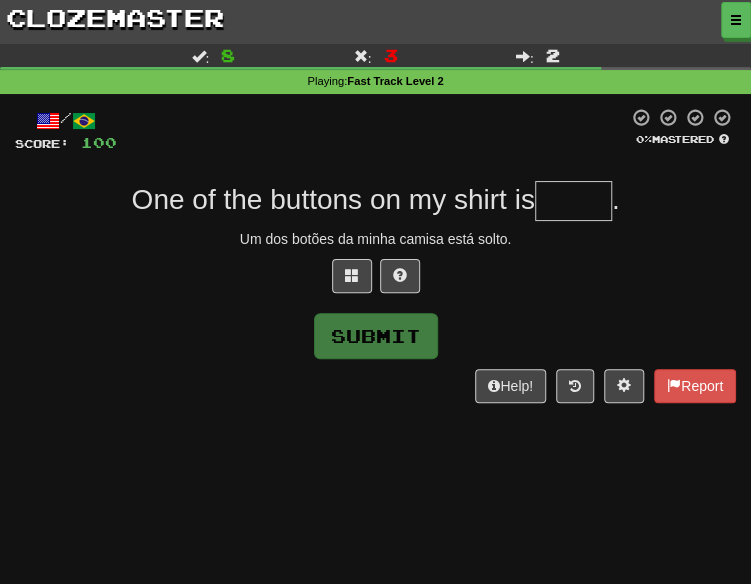 click at bounding box center (375, 281) 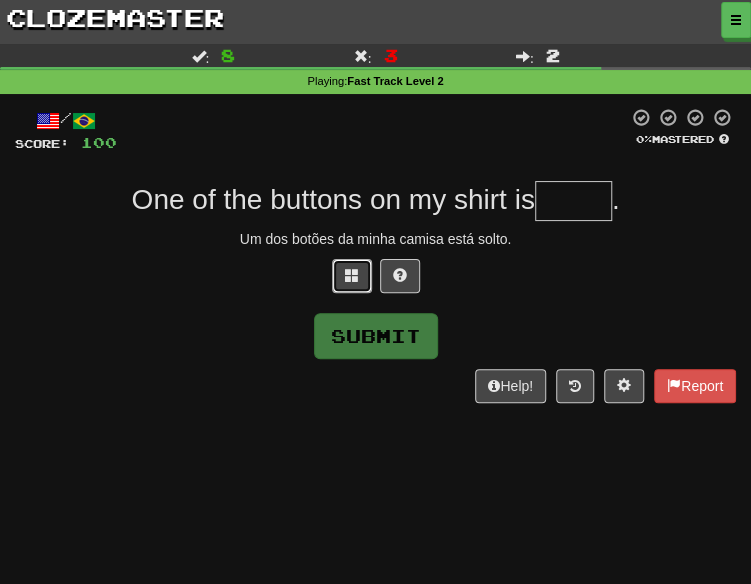 click at bounding box center [352, 276] 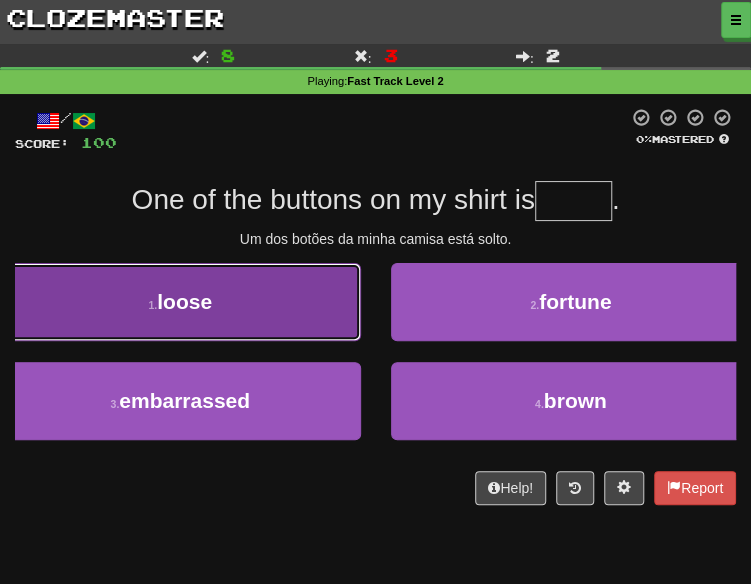 click on "1 . loose" at bounding box center (180, 302) 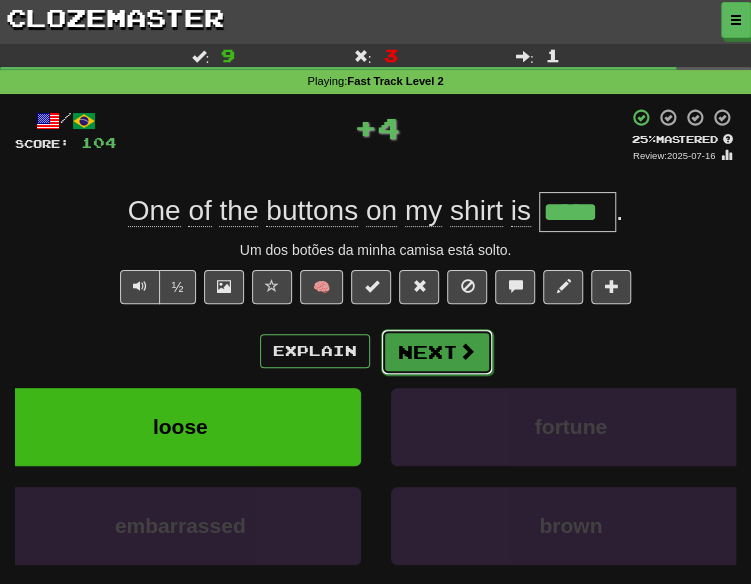 click at bounding box center (467, 351) 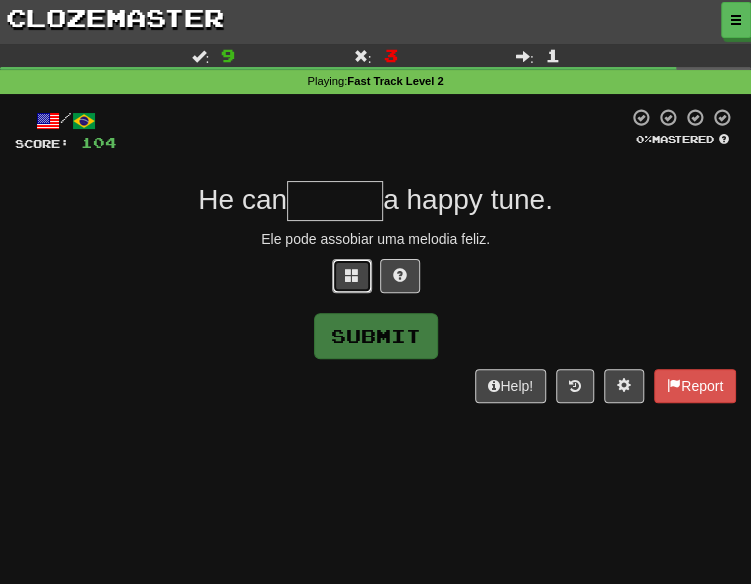 click at bounding box center [352, 275] 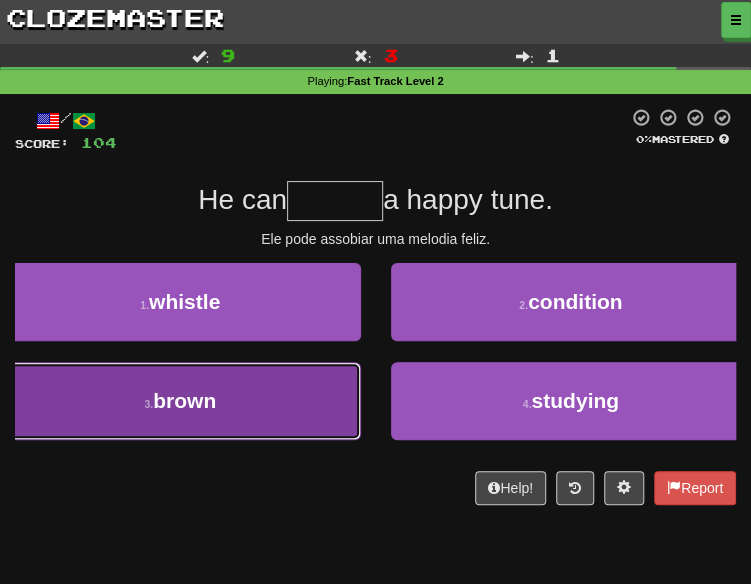 click on "3 . brown" at bounding box center [180, 401] 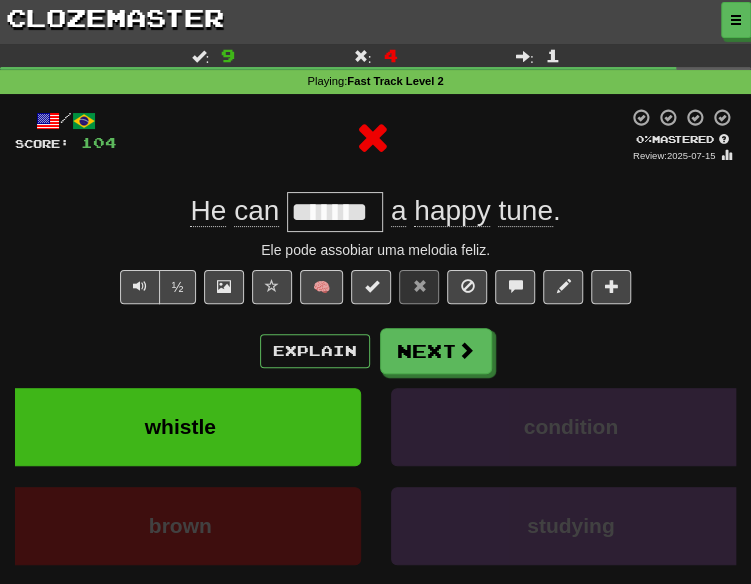 click on "Explain Next" at bounding box center (375, 351) 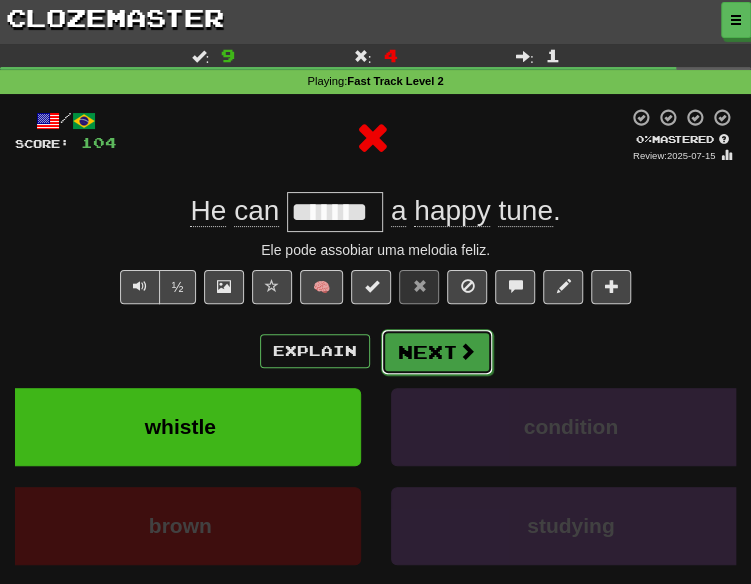 click on "Next" at bounding box center (437, 352) 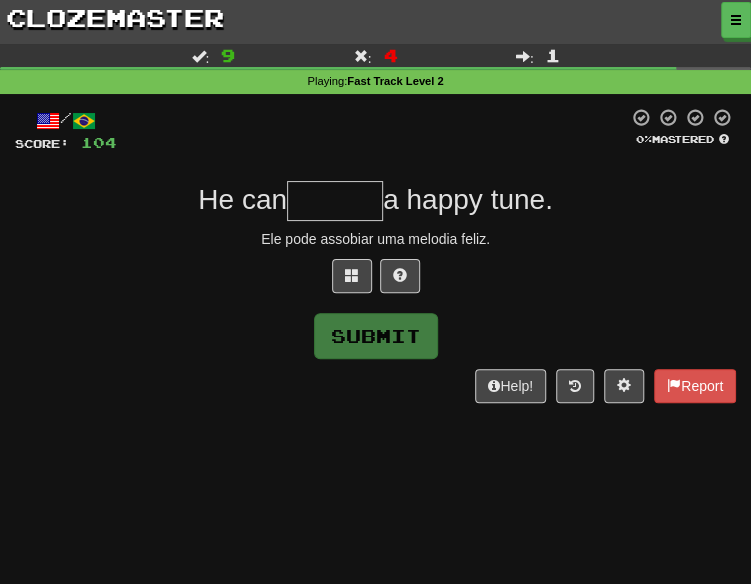 click on "/ Score: 104 0 % Mastered He can a happy tune. Ele pode assobiar uma melodia feliz. Submit Help! Report" at bounding box center [375, 255] 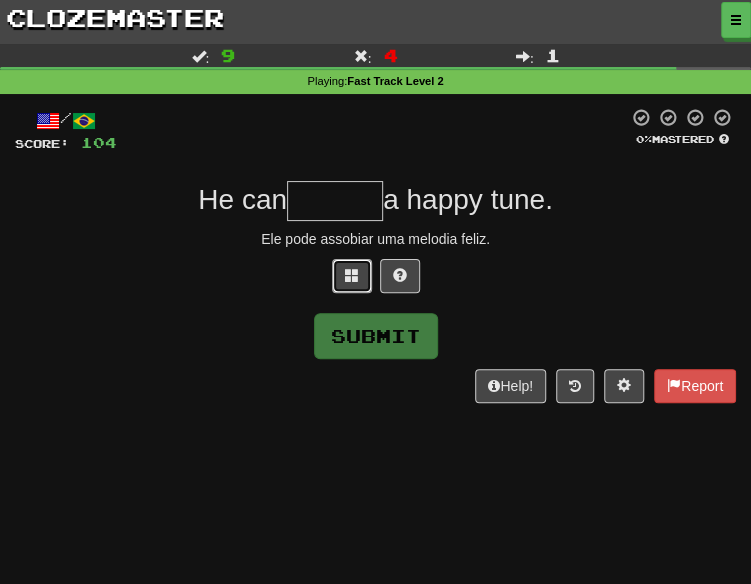 click at bounding box center (352, 275) 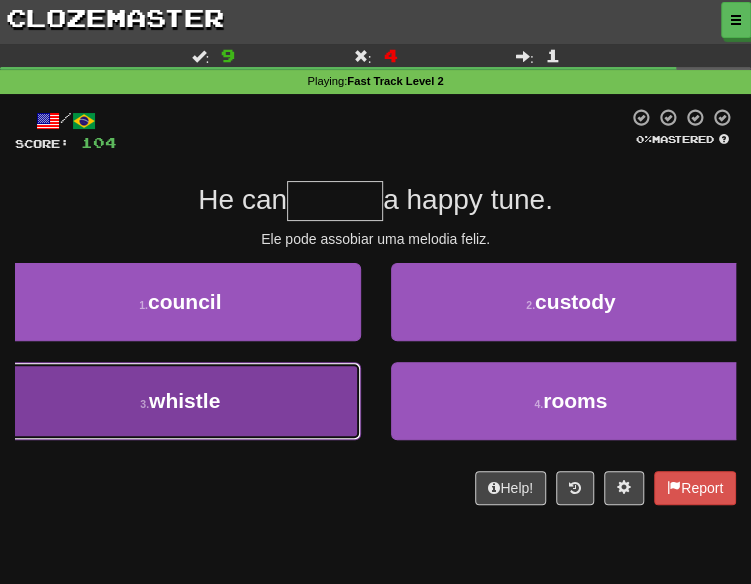 click on "3 . whistle" at bounding box center [180, 401] 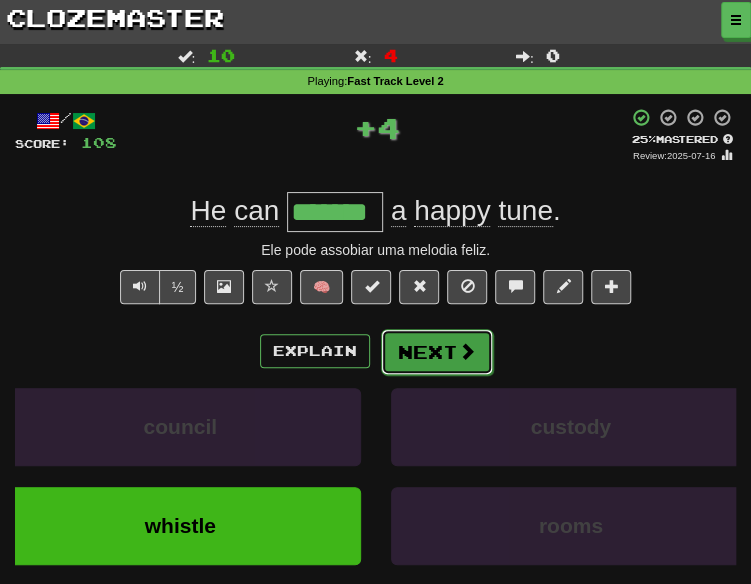 click on "Next" at bounding box center [437, 352] 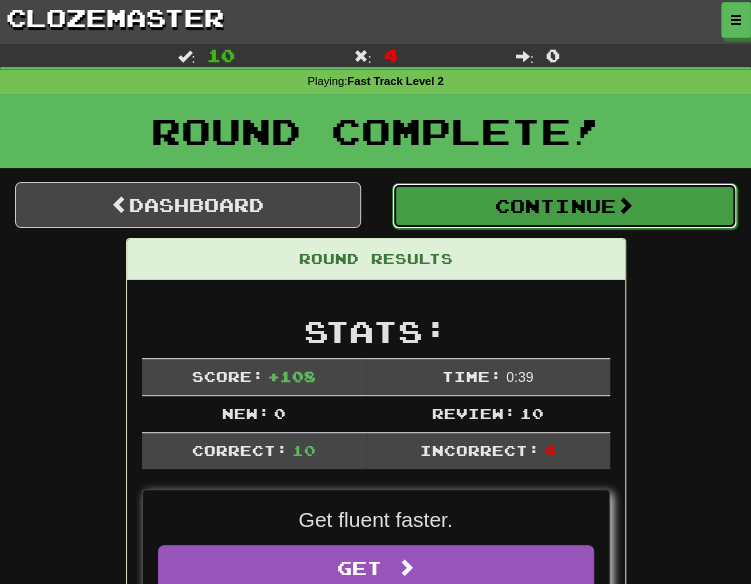 click on "Continue" at bounding box center (565, 206) 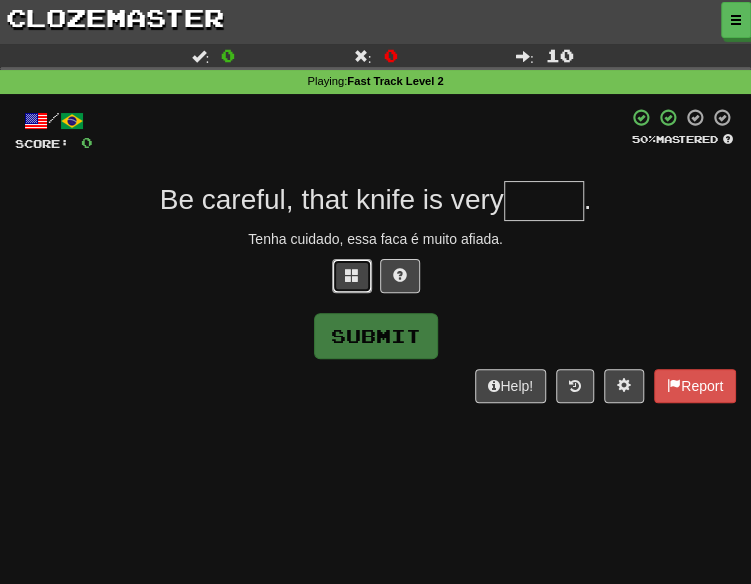 click at bounding box center (352, 275) 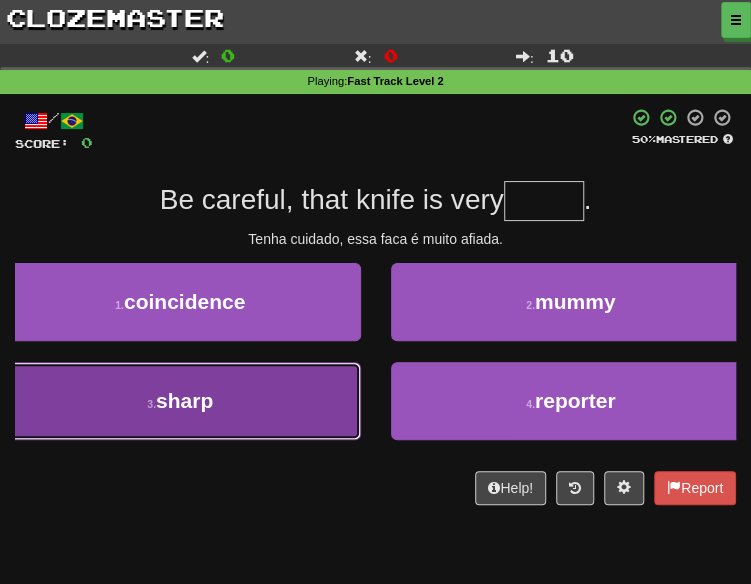 click on "3 . sharp" at bounding box center [180, 401] 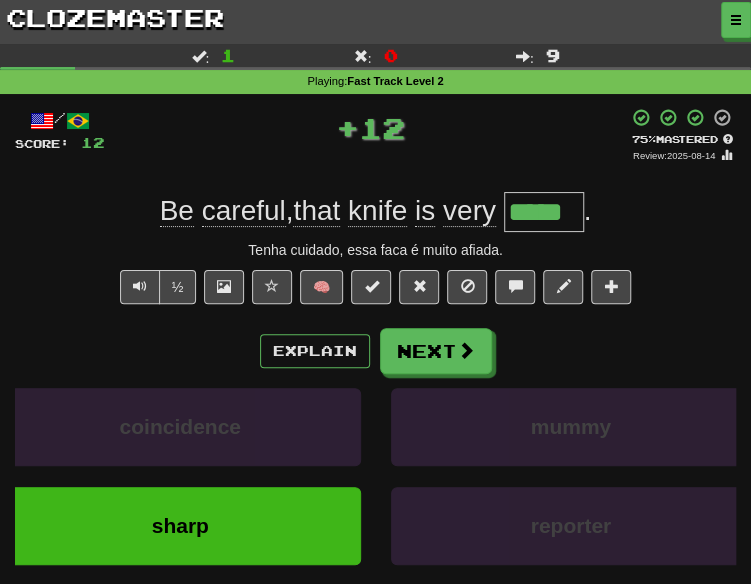 click on "Explain Next coincidence mummy sharp reporter Learn more: coincidence mummy sharp reporter" at bounding box center [375, 472] 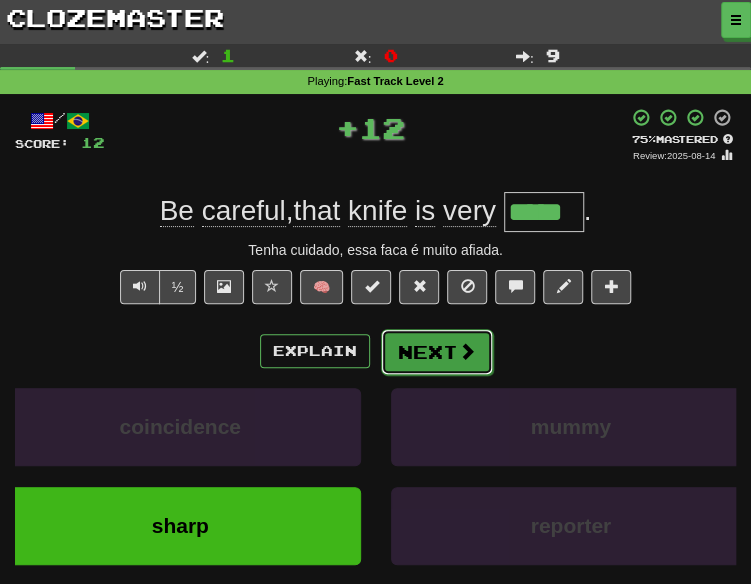 click on "Next" at bounding box center [437, 352] 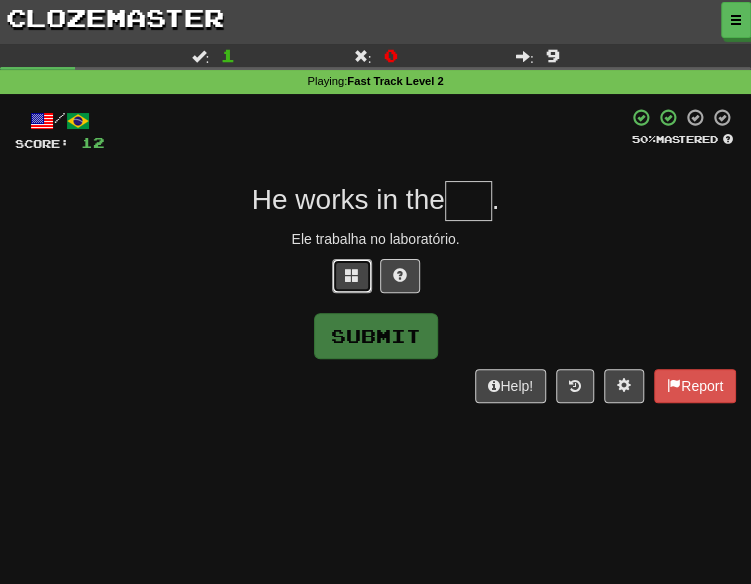 click at bounding box center (352, 276) 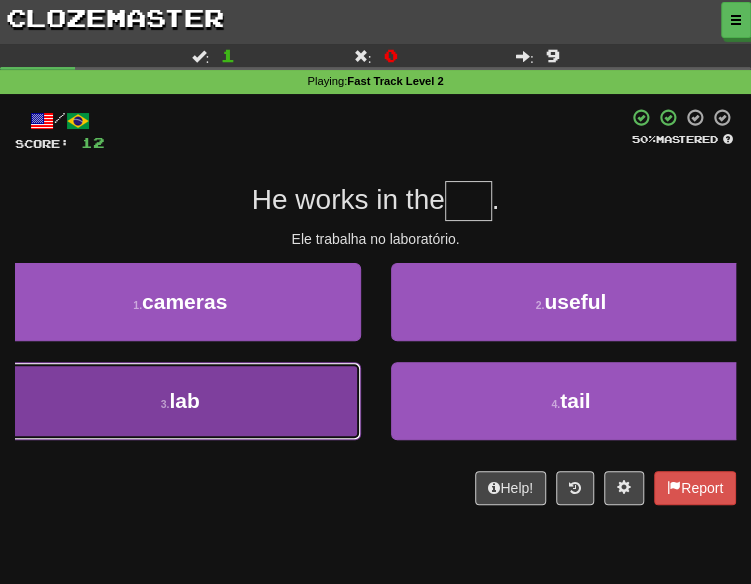 click on "3 . lab" at bounding box center [180, 401] 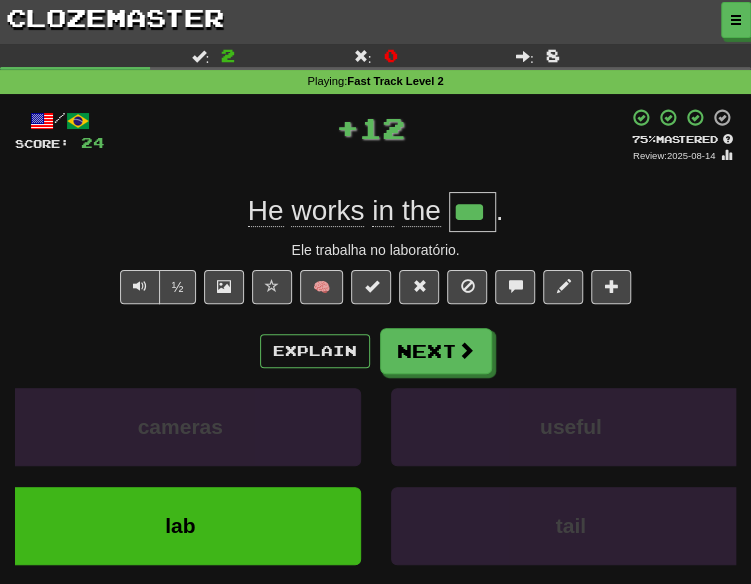 click on "Explain Next cameras useful lab tail Learn more: cameras useful lab tail" at bounding box center [375, 472] 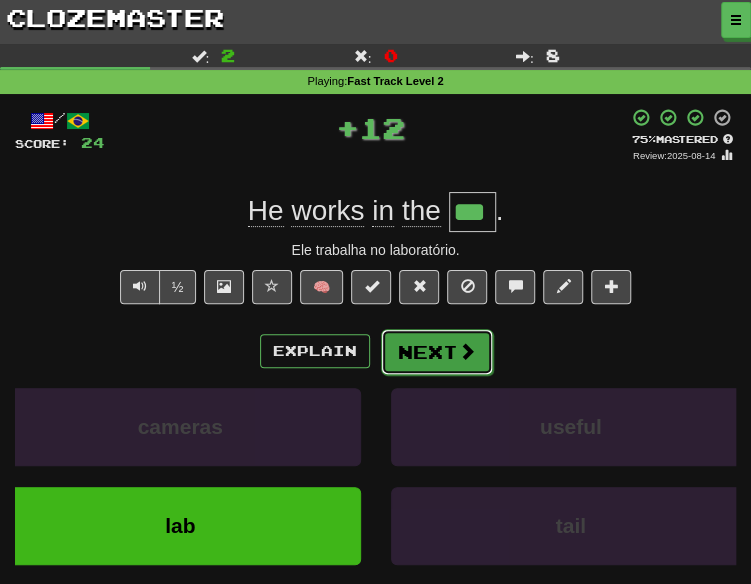 click on "Next" at bounding box center (437, 352) 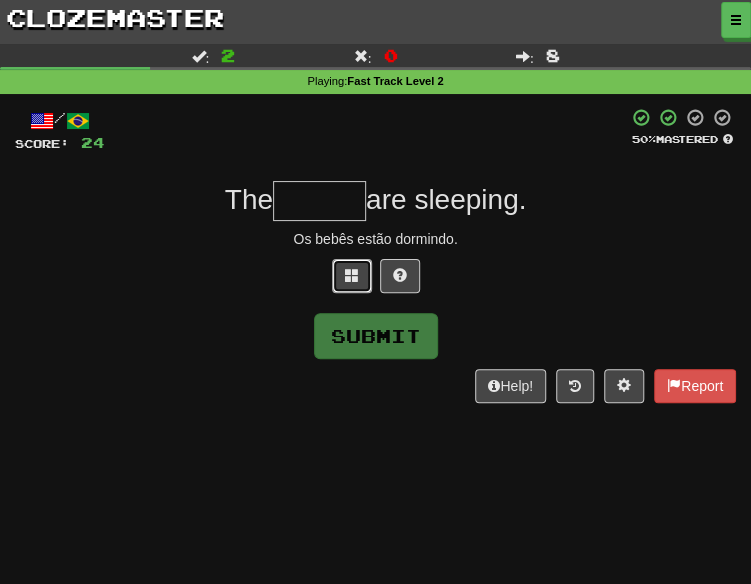 click at bounding box center (352, 276) 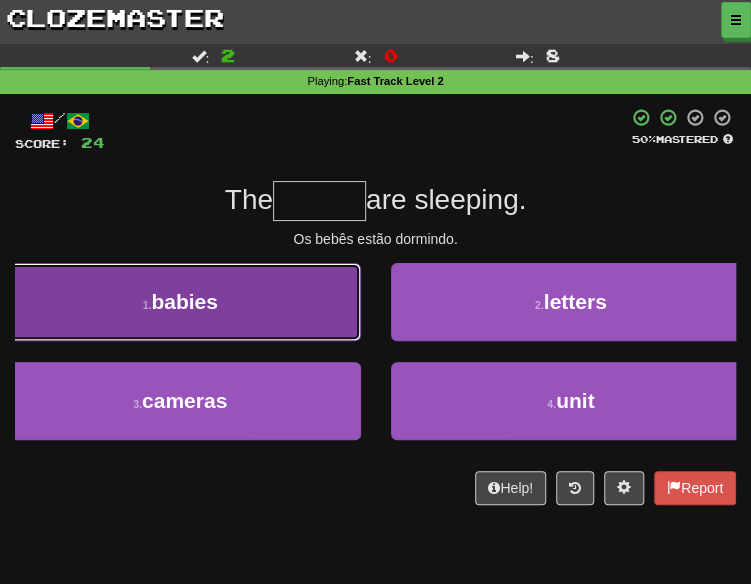 click on "1 . babies" at bounding box center (180, 302) 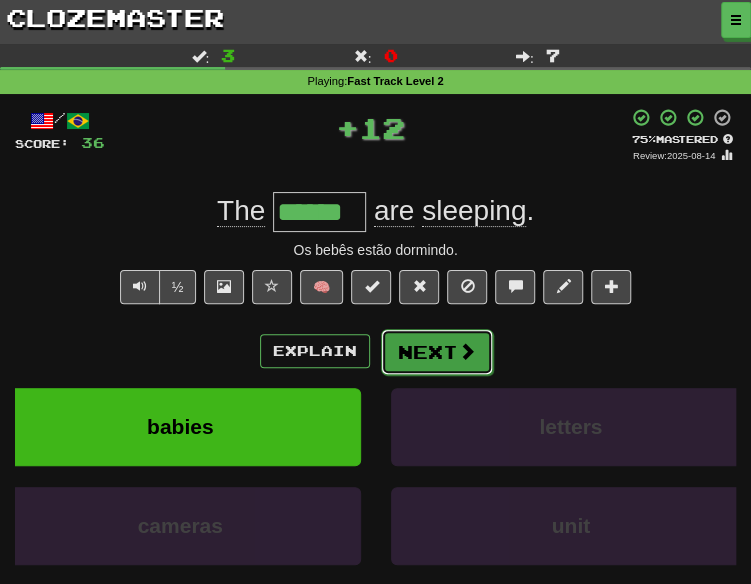 click on "Next" at bounding box center [437, 352] 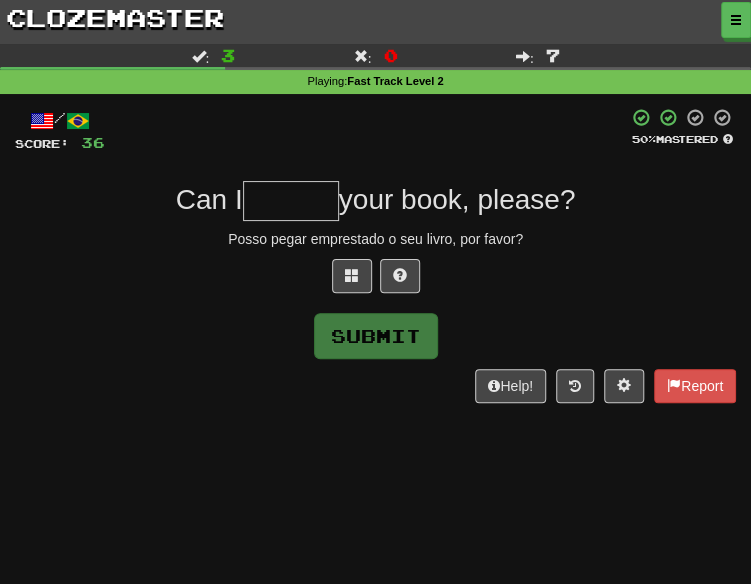 click at bounding box center [375, 281] 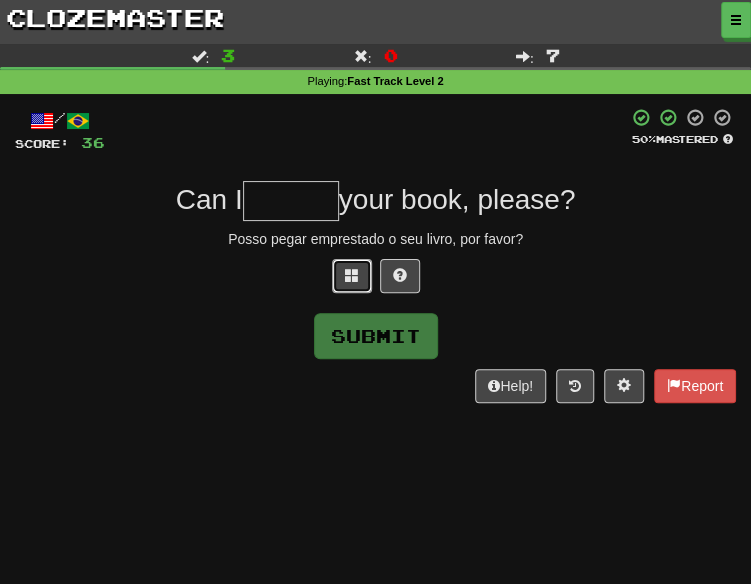 click at bounding box center [352, 276] 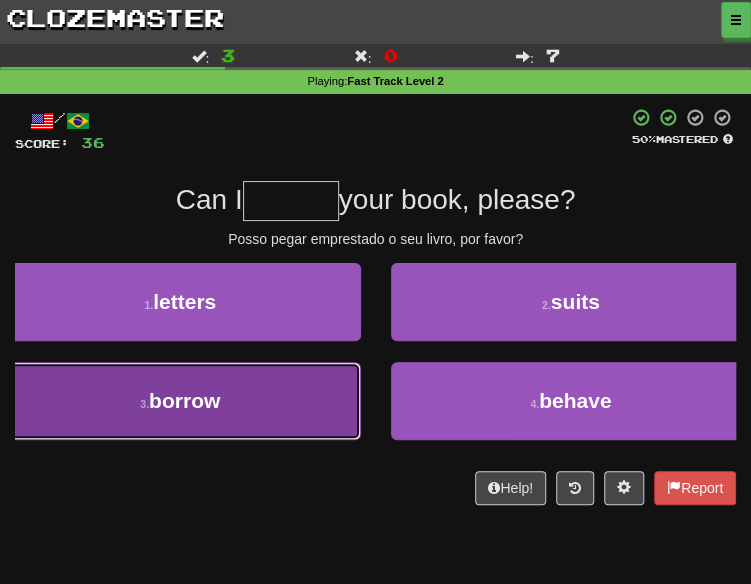click on "3 . borrow" at bounding box center [180, 401] 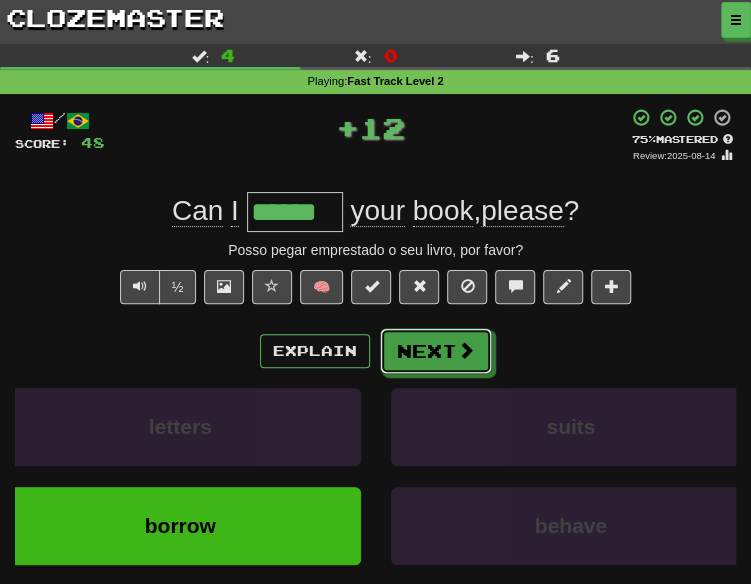 click on "Next" at bounding box center (436, 351) 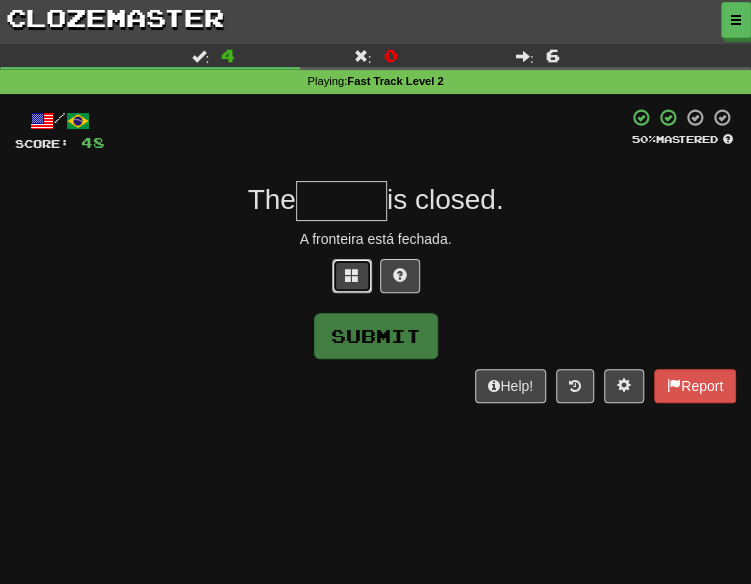 click at bounding box center (352, 276) 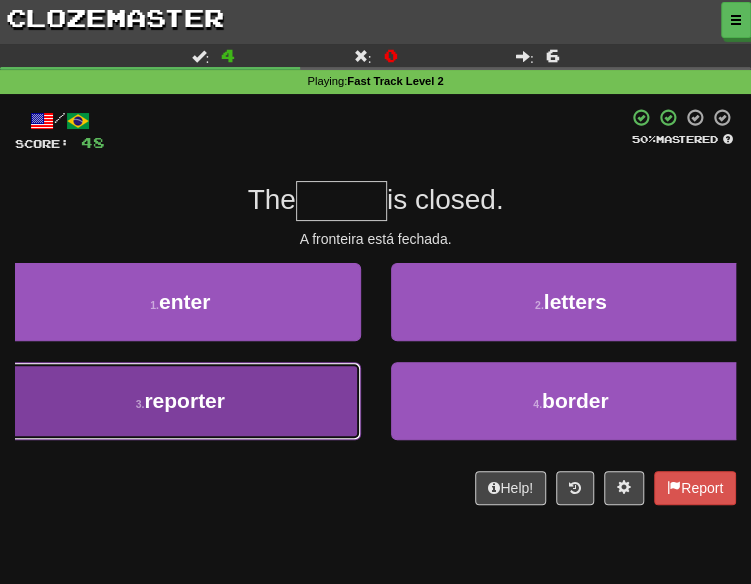 click on "3 . reporter" at bounding box center (180, 401) 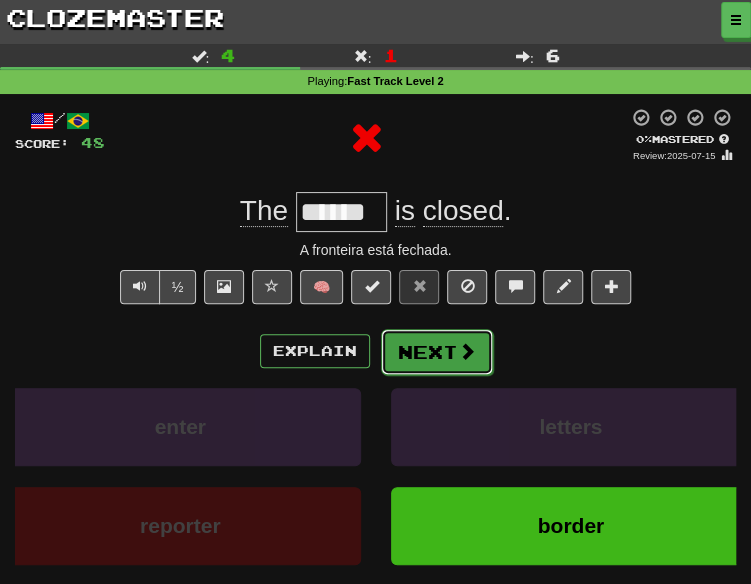 click on "Next" at bounding box center [437, 352] 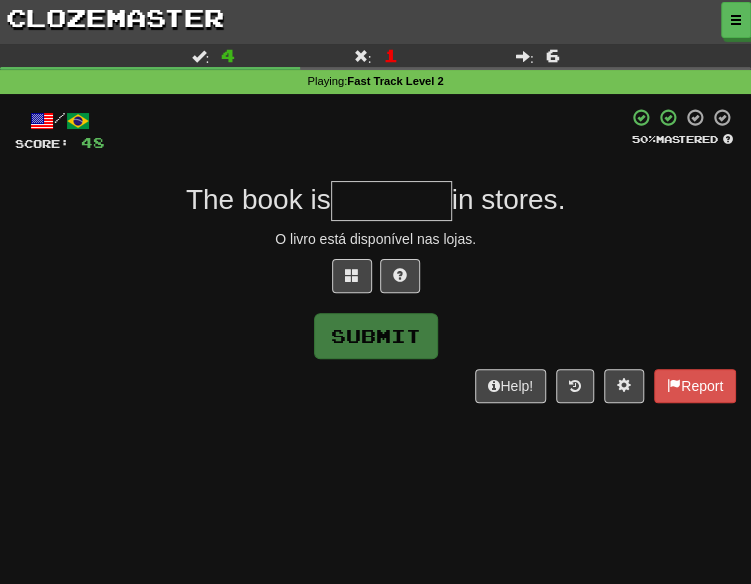 click at bounding box center (375, 281) 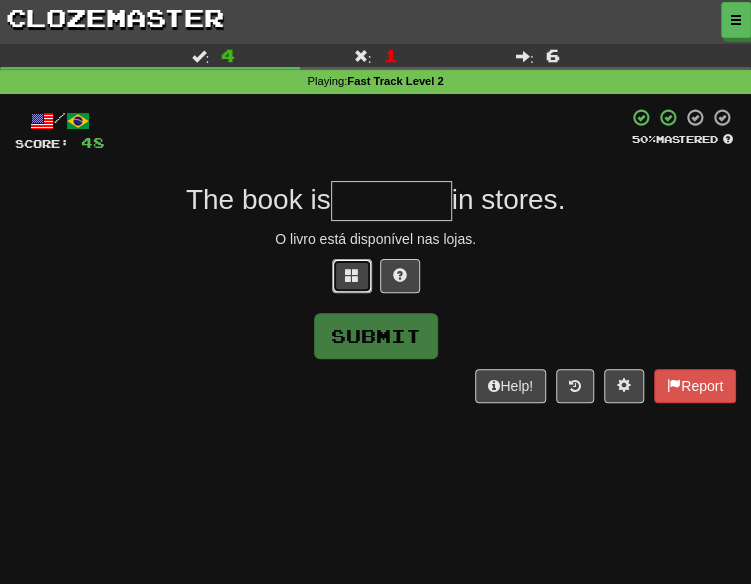 click at bounding box center [352, 275] 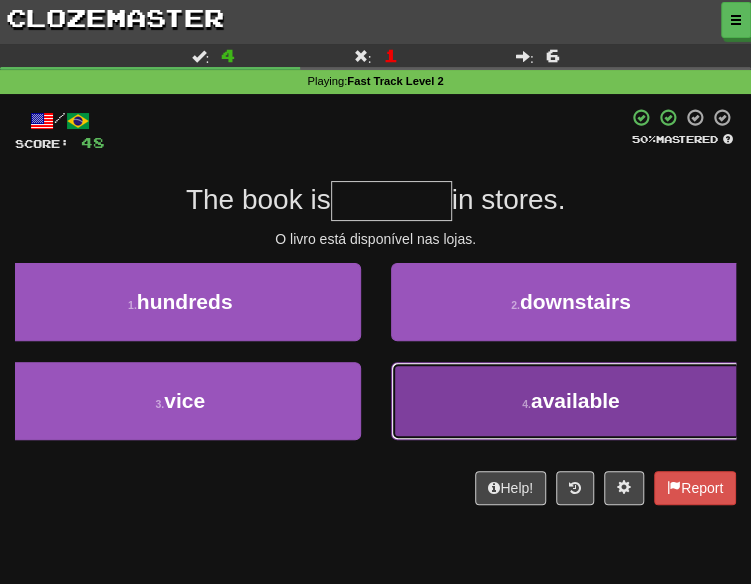 click on "4 . available" at bounding box center [571, 401] 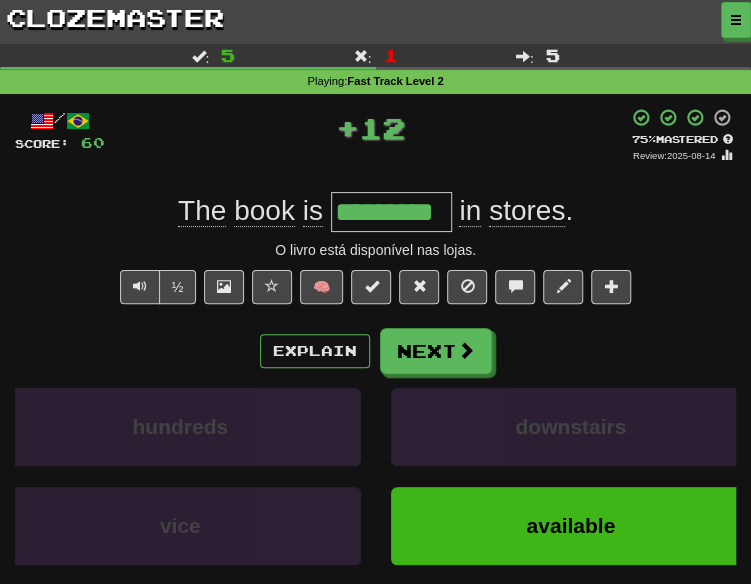 click on "Explain Next hundreds downstairs vice available Learn more: hundreds downstairs vice available" at bounding box center [375, 472] 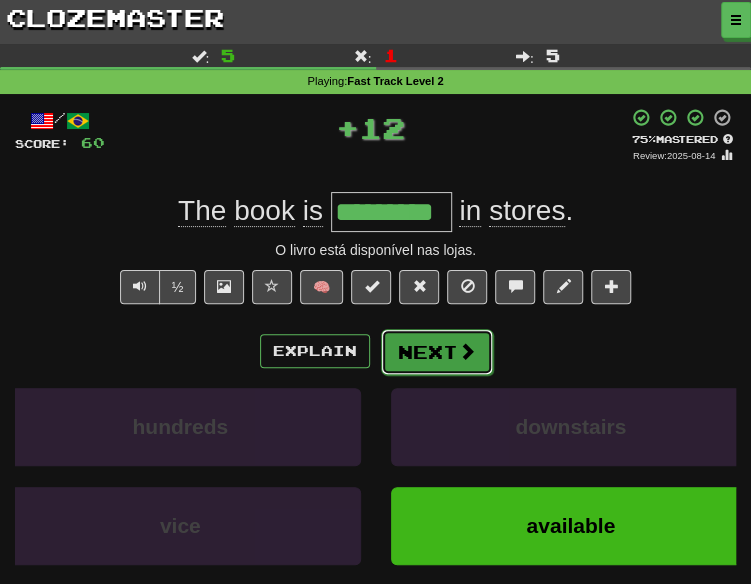 click on "Next" at bounding box center (437, 352) 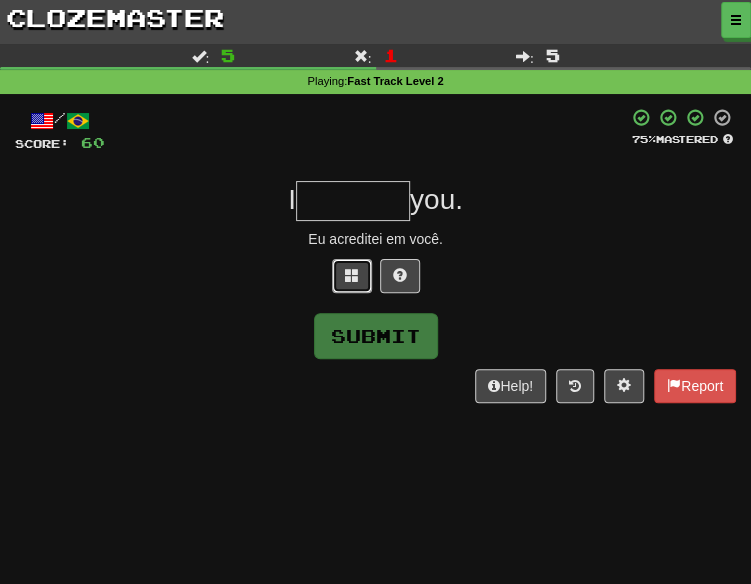 click at bounding box center (352, 276) 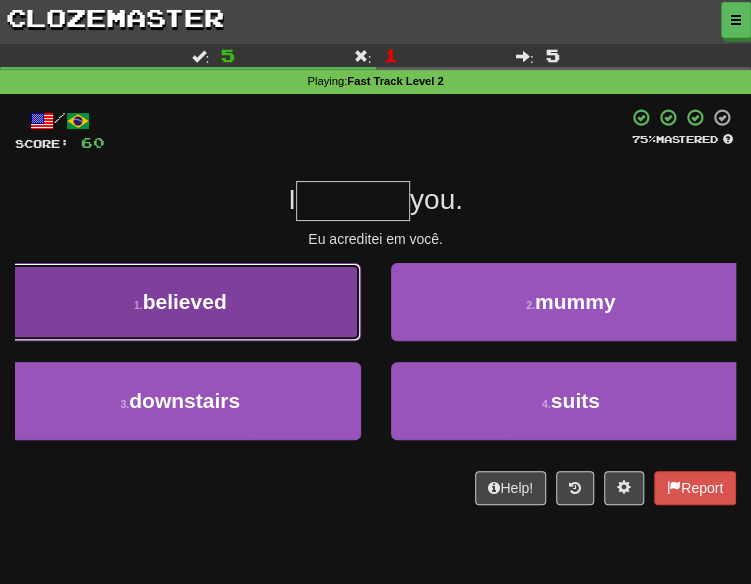 click on "1 . believed" at bounding box center [180, 302] 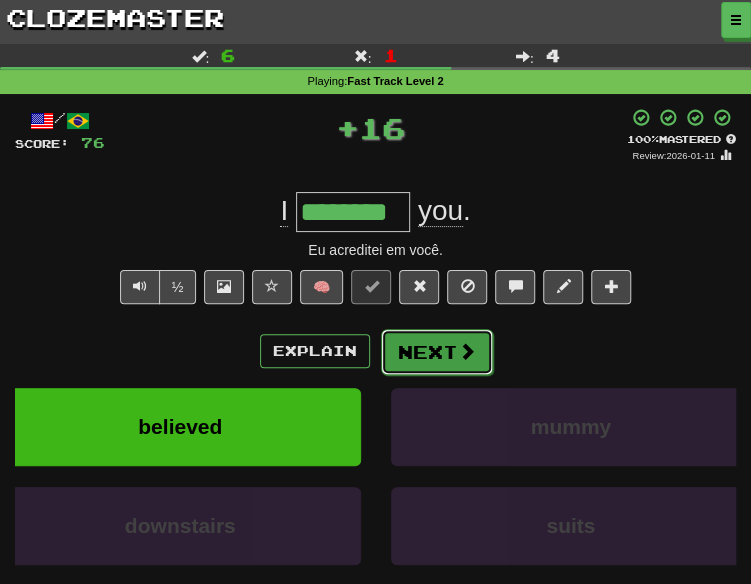click on "Next" at bounding box center [437, 352] 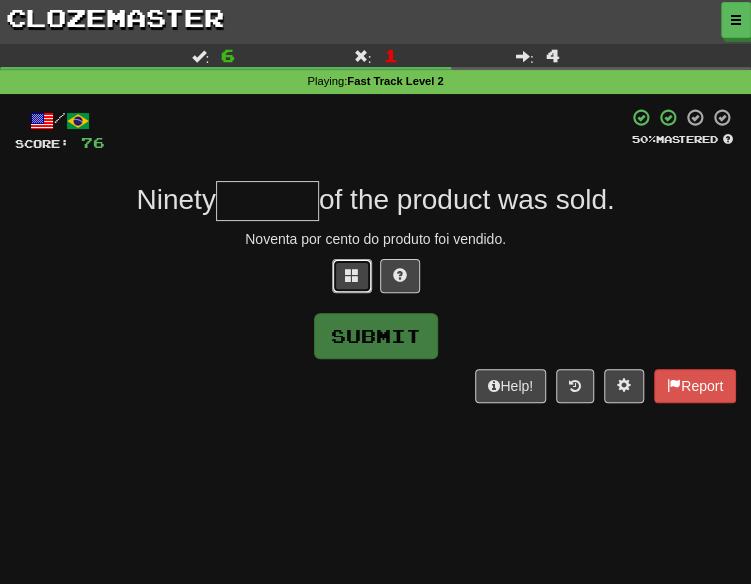 click at bounding box center [352, 276] 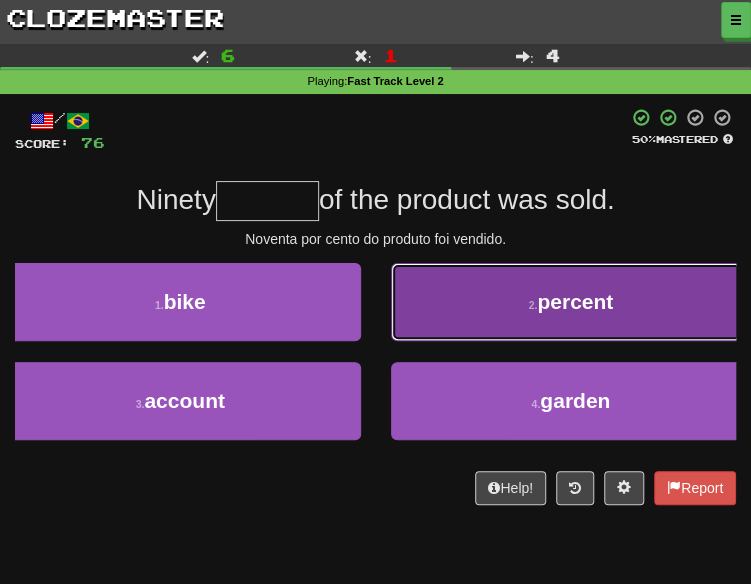 click on "2 . percent" at bounding box center [571, 302] 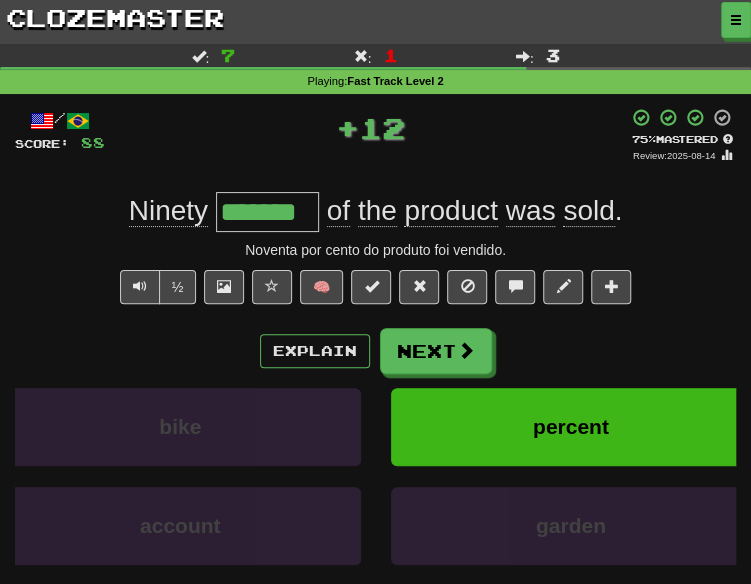 click on "Explain Next" at bounding box center [375, 351] 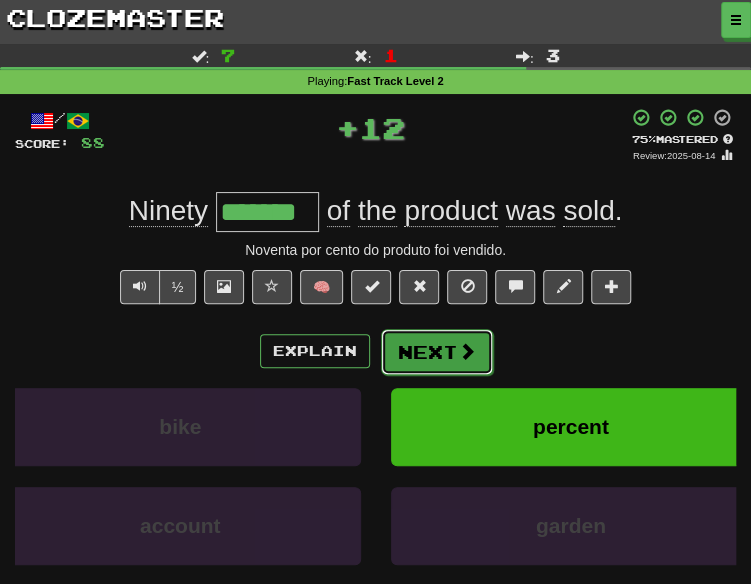 click on "Next" at bounding box center (437, 352) 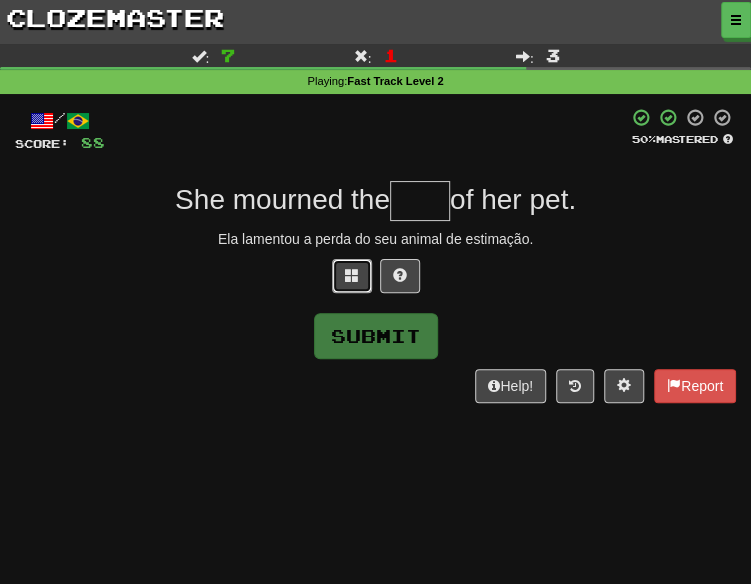 click at bounding box center [352, 276] 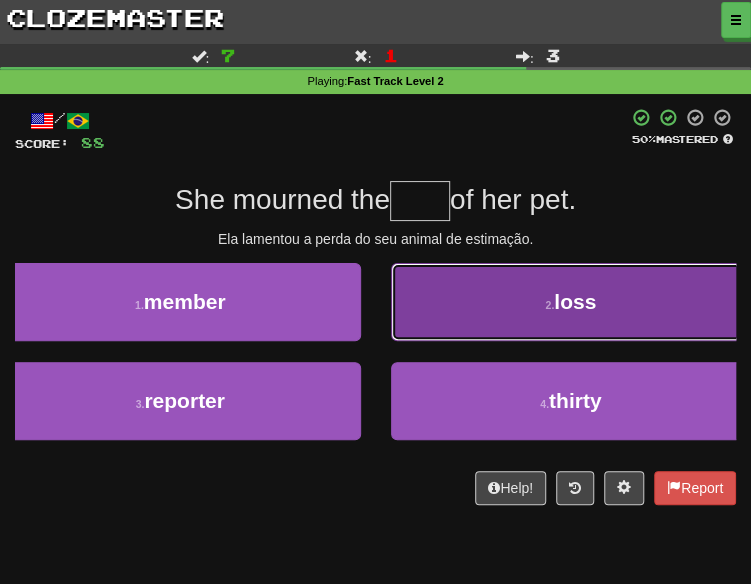 click on "2 . loss" at bounding box center (571, 302) 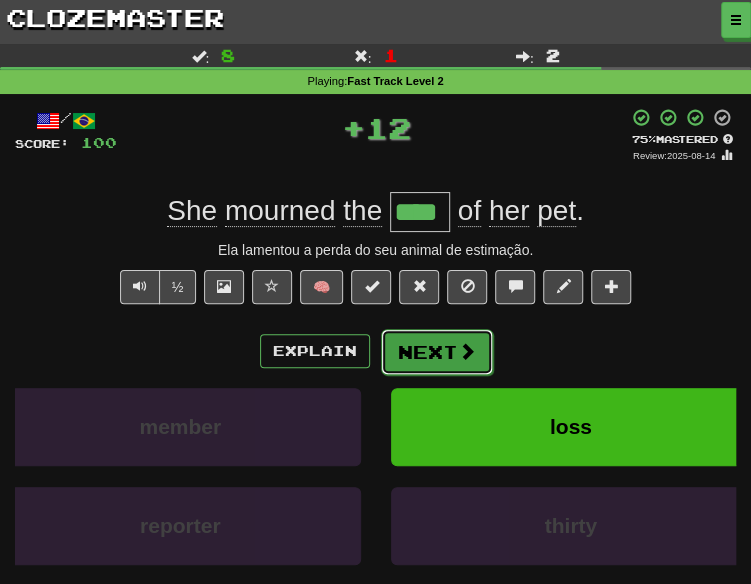 click on "Next" at bounding box center (437, 352) 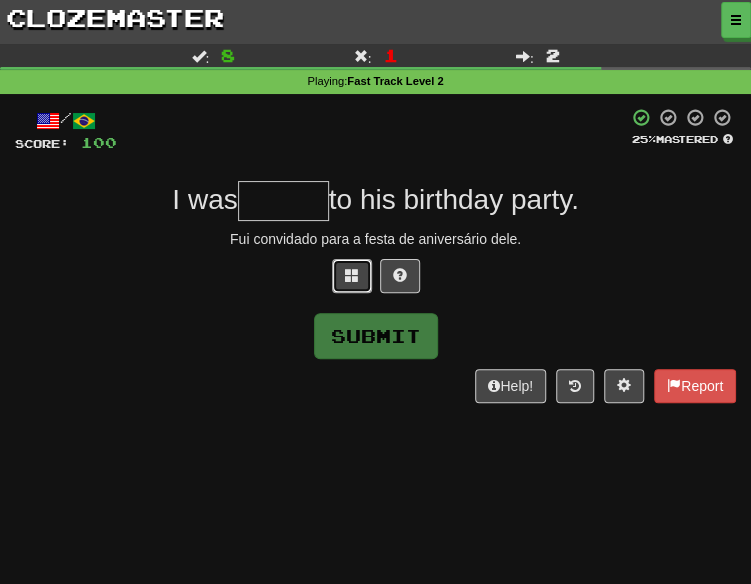 click at bounding box center (352, 275) 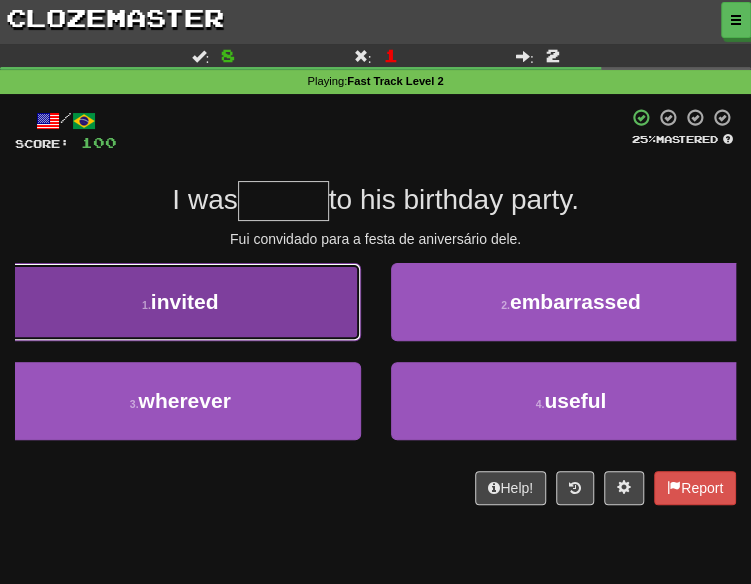 click on "1 . invited" at bounding box center (180, 302) 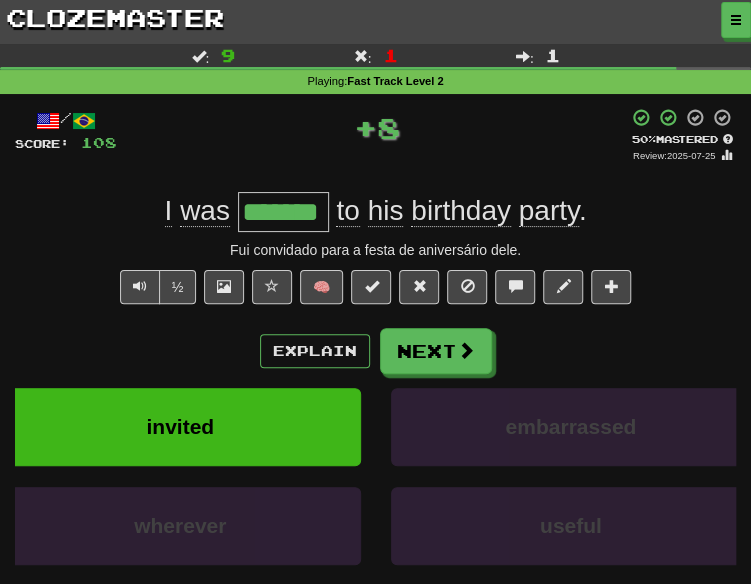 click on "/ Score: 108 + 8 50 % Mastered Review: 2025-07-25 I was ******* to his birthday party . Fui convidado para a festa de aniversário dele. ½ 🧠 Explain Next invited embarrassed wherever useful Learn more: invited embarrassed wherever useful Help! Report" at bounding box center [375, 384] 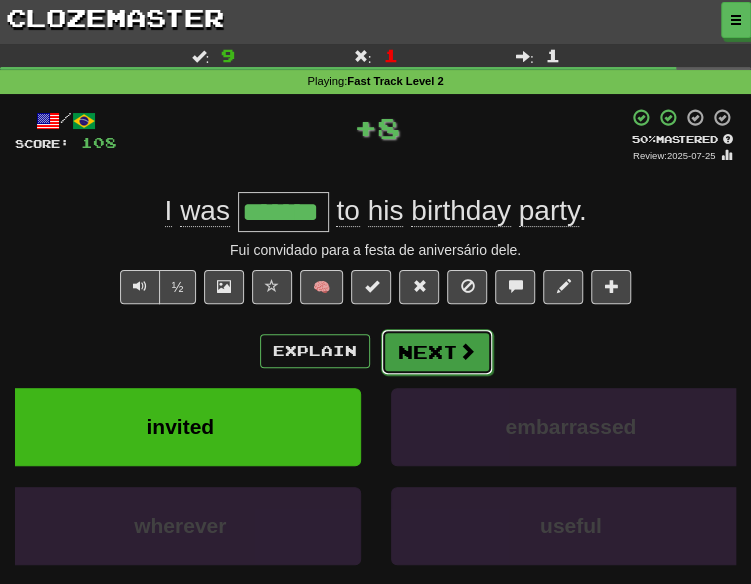 click on "Next" at bounding box center [437, 352] 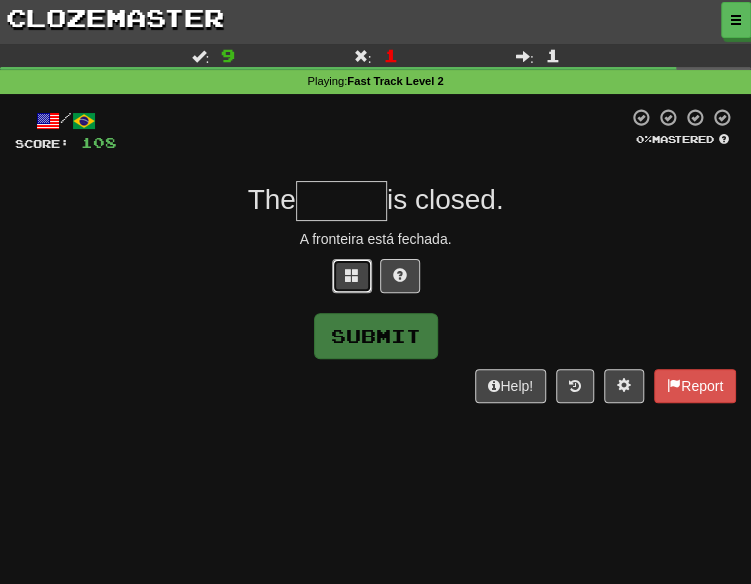 click at bounding box center (352, 276) 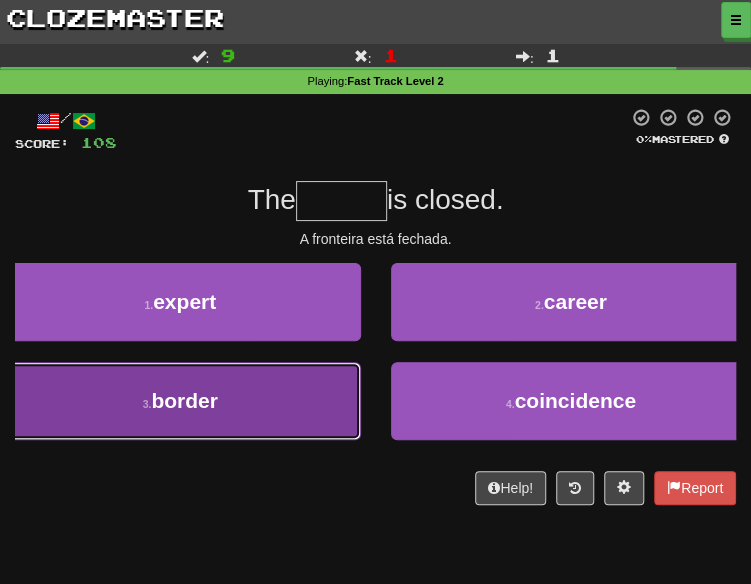 click on "3 . border" at bounding box center (180, 401) 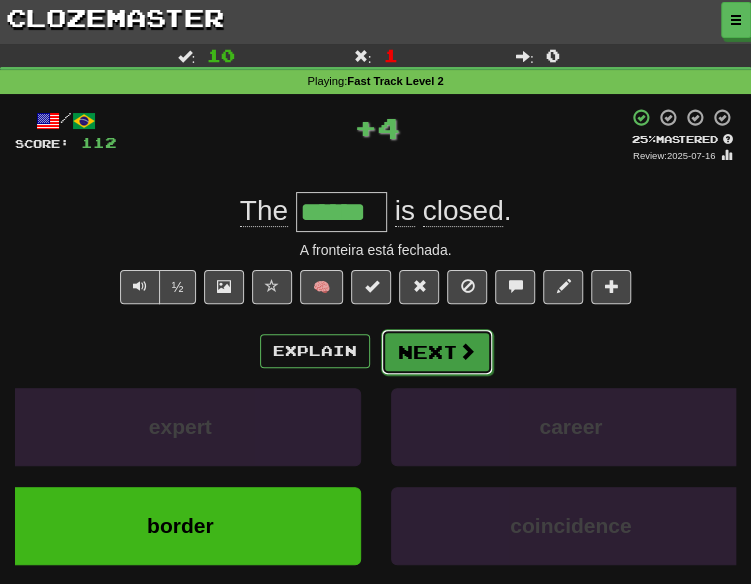 click at bounding box center (467, 351) 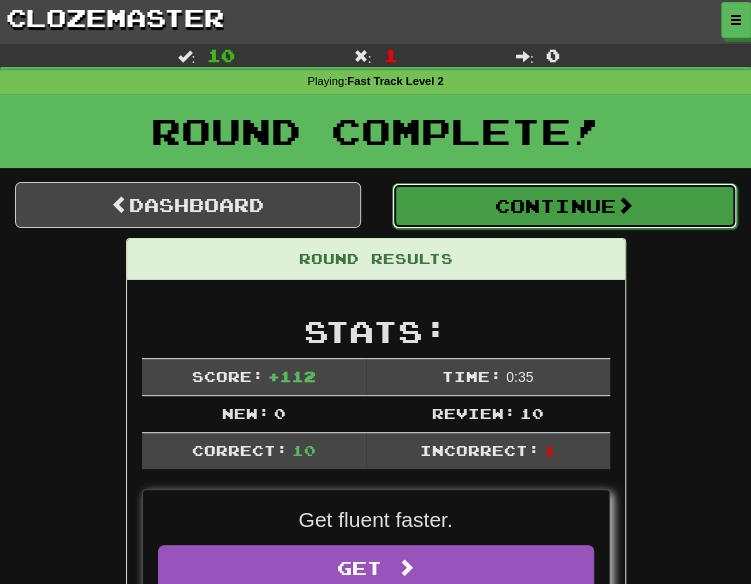click on "Continue" at bounding box center [565, 206] 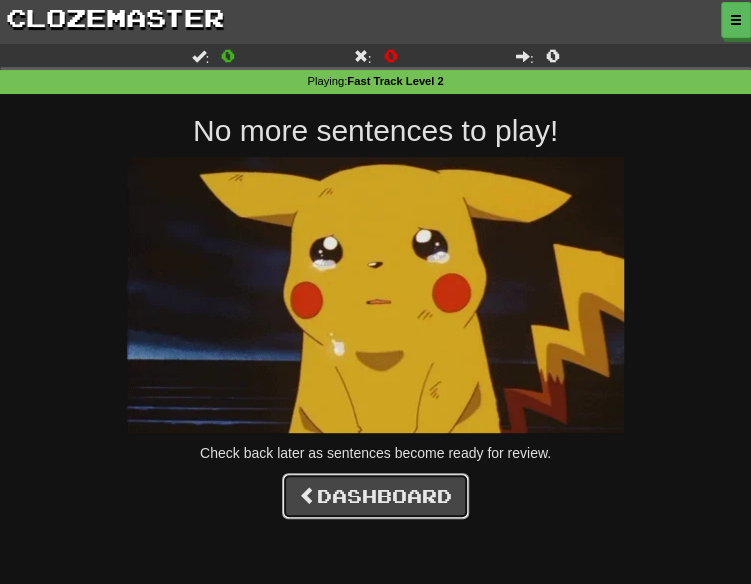 click on "Dashboard" at bounding box center [375, 496] 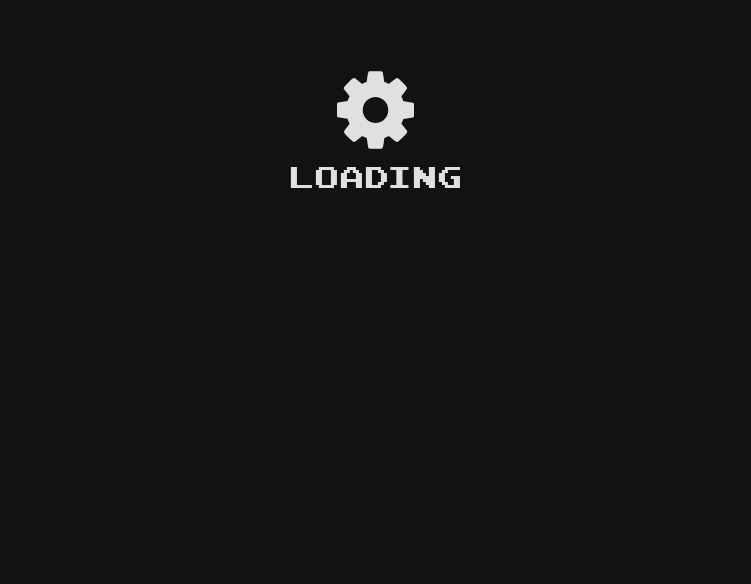 scroll, scrollTop: 0, scrollLeft: 0, axis: both 